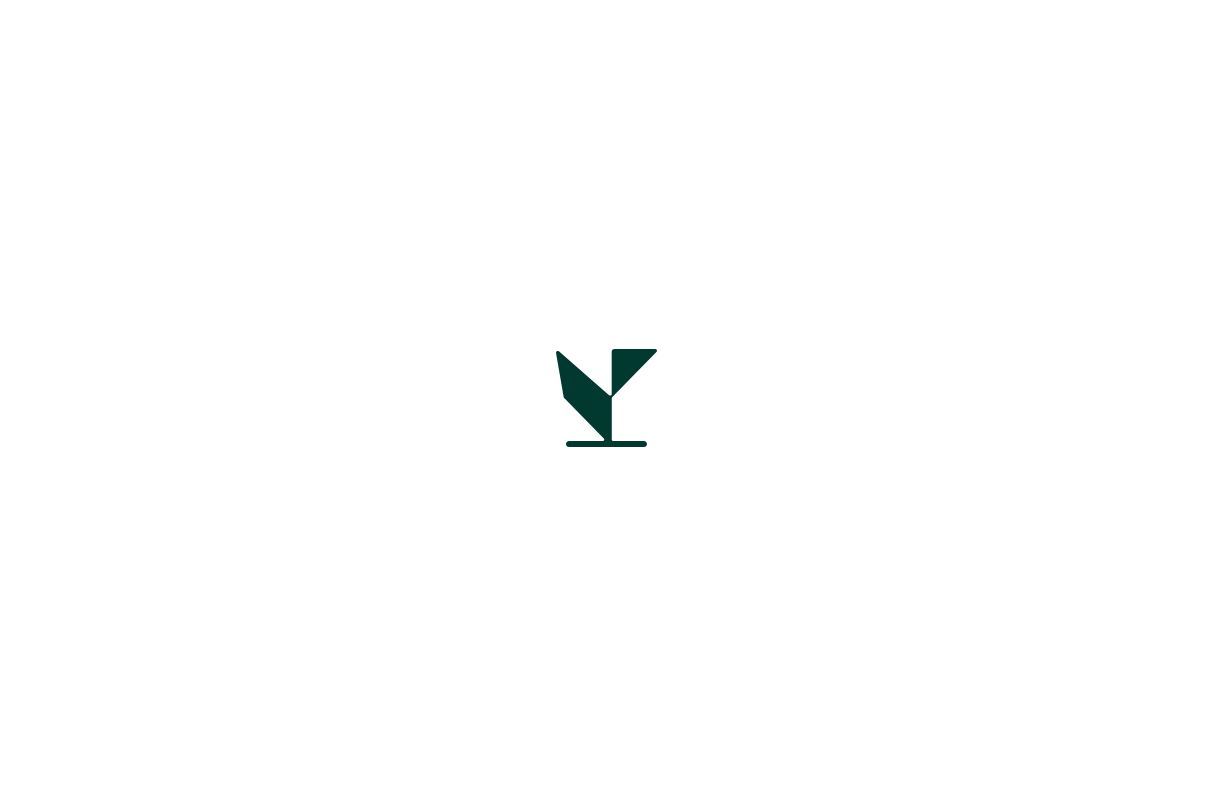 scroll, scrollTop: 0, scrollLeft: 0, axis: both 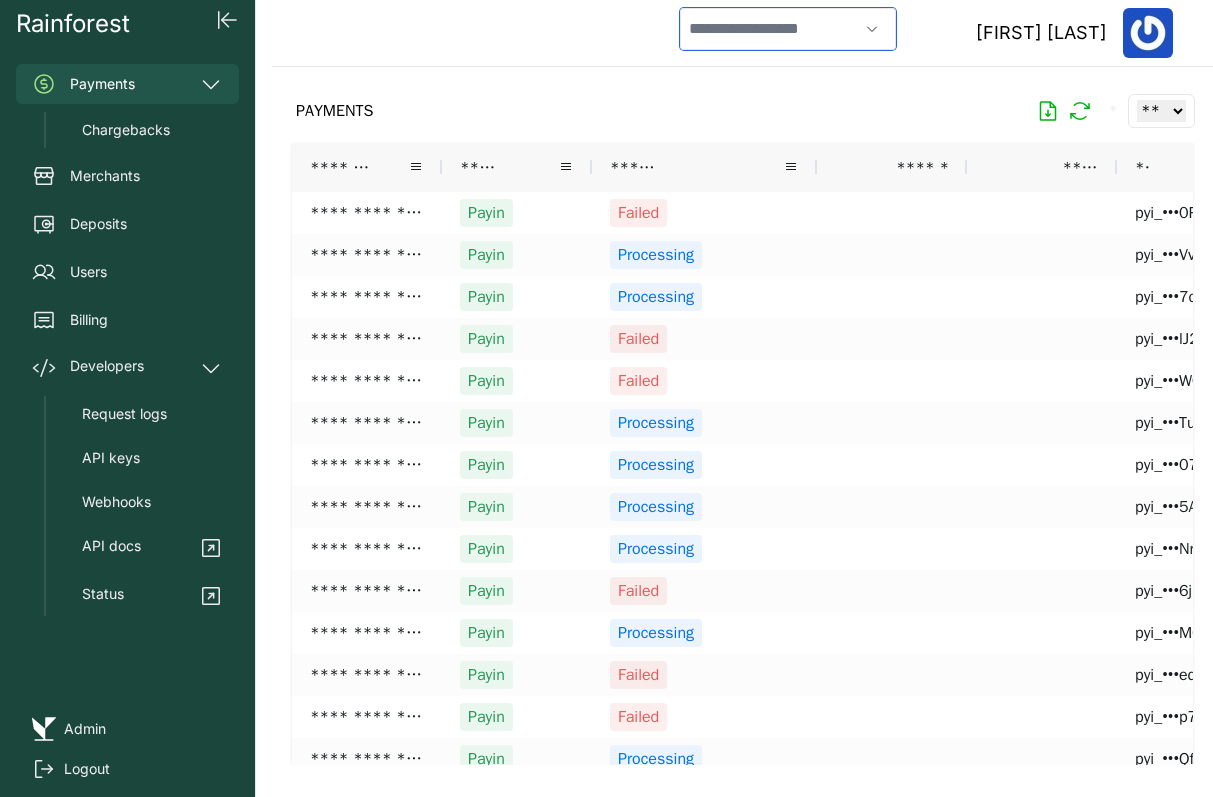 click at bounding box center (769, 29) 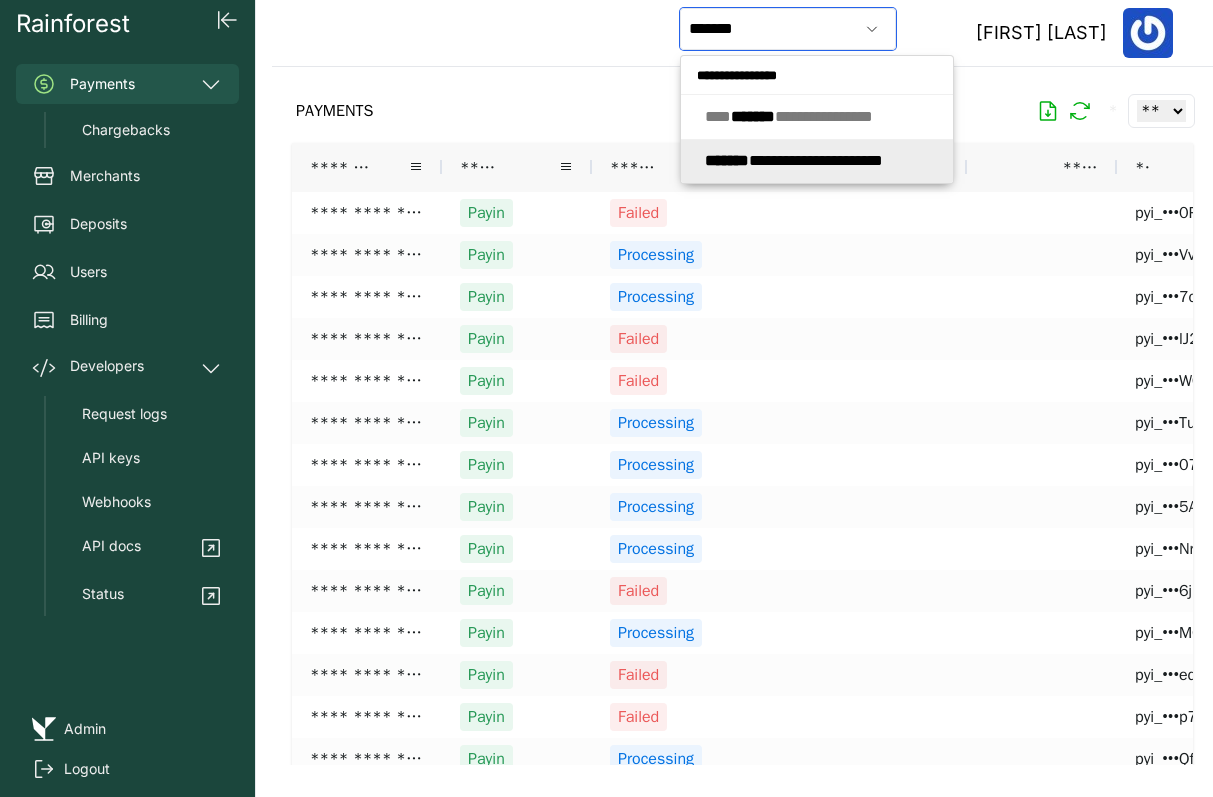 click on "*******" at bounding box center [727, 160] 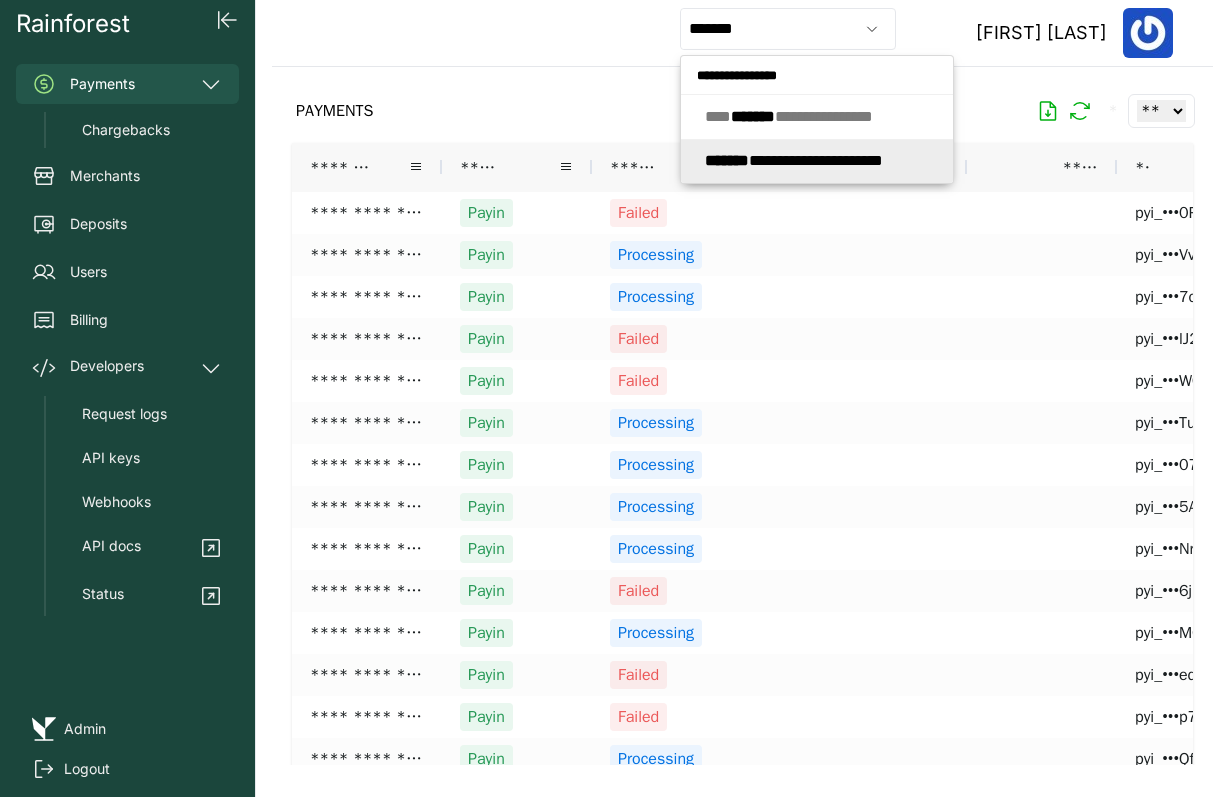 type on "**********" 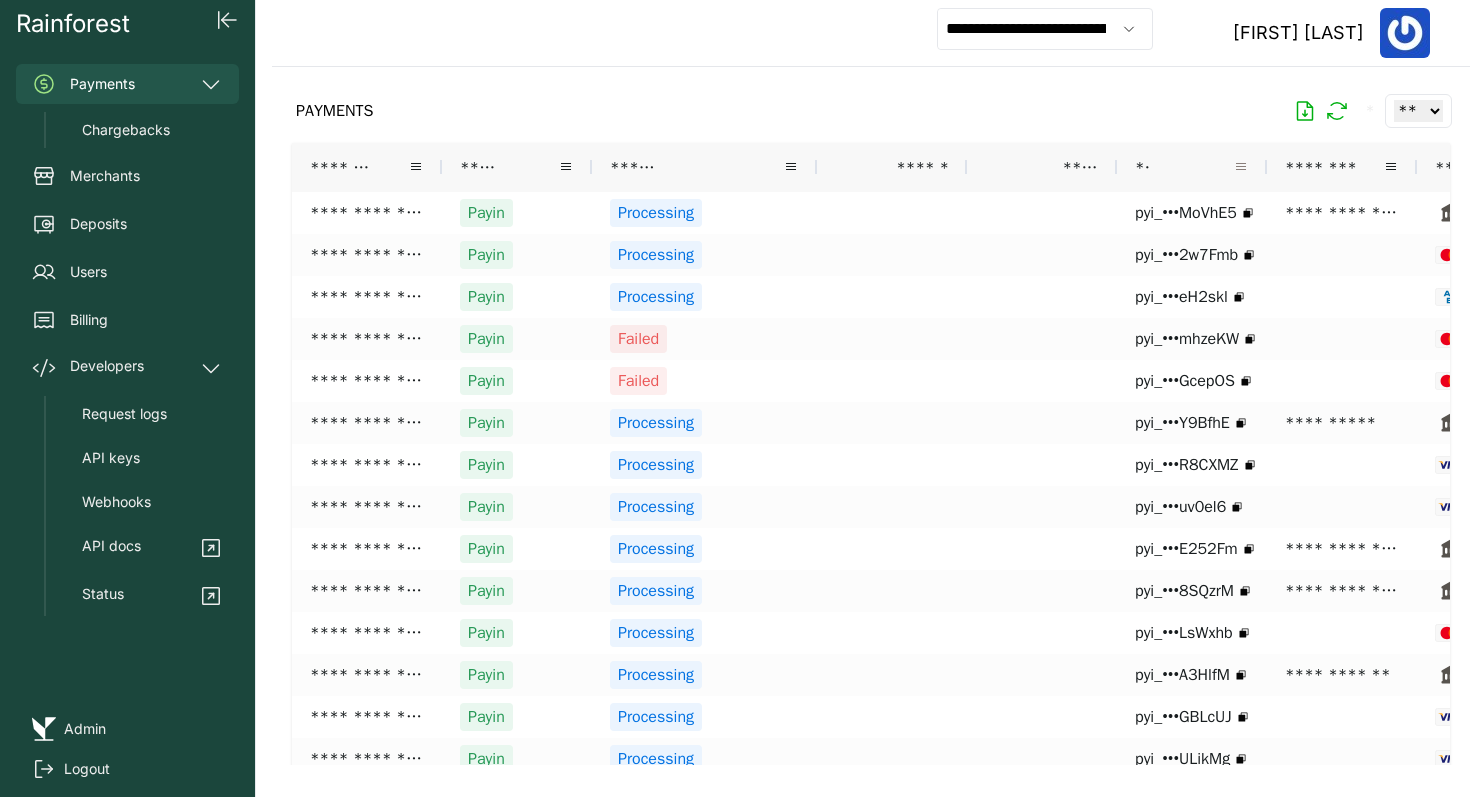 click at bounding box center (1241, 167) 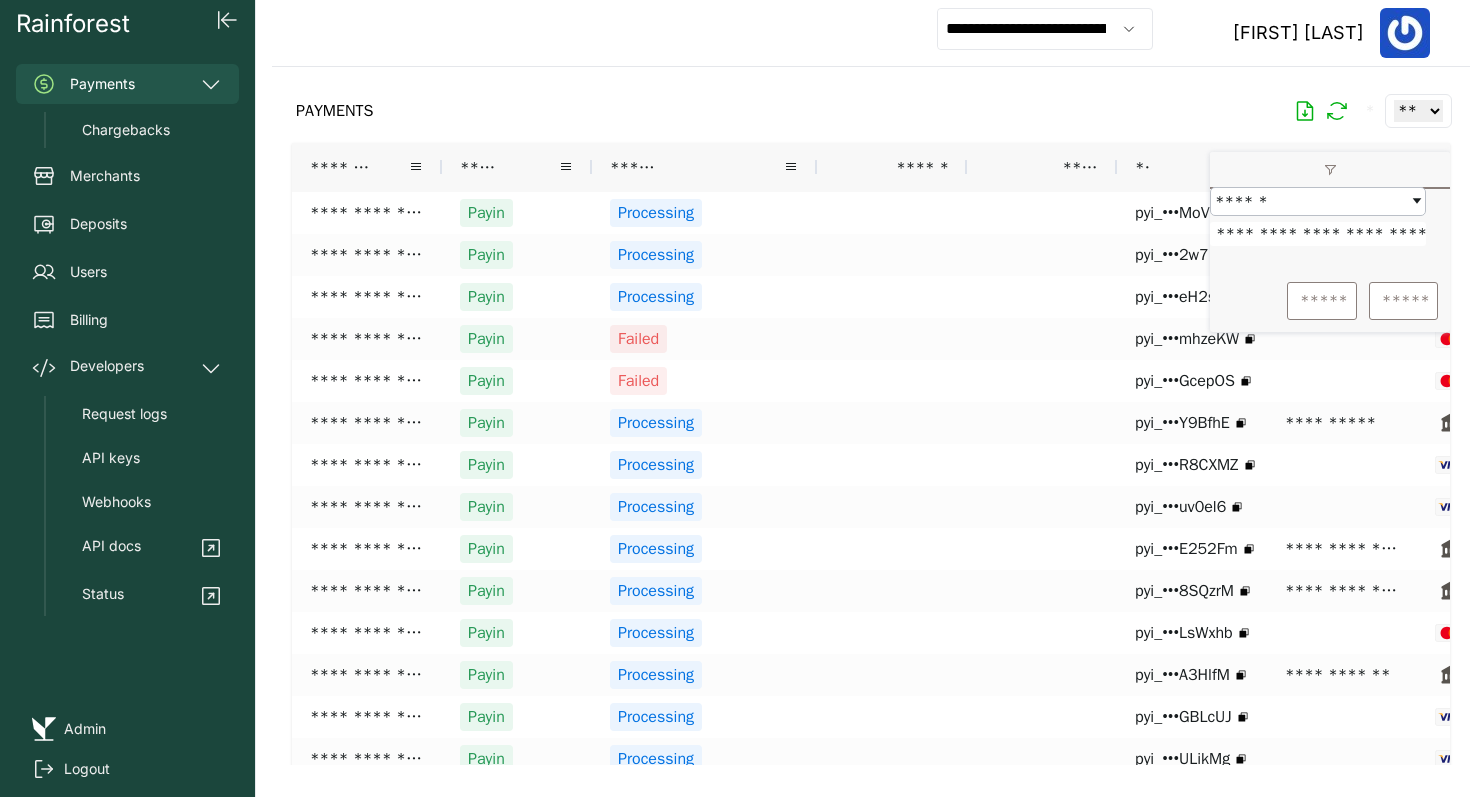 scroll, scrollTop: 0, scrollLeft: 74, axis: horizontal 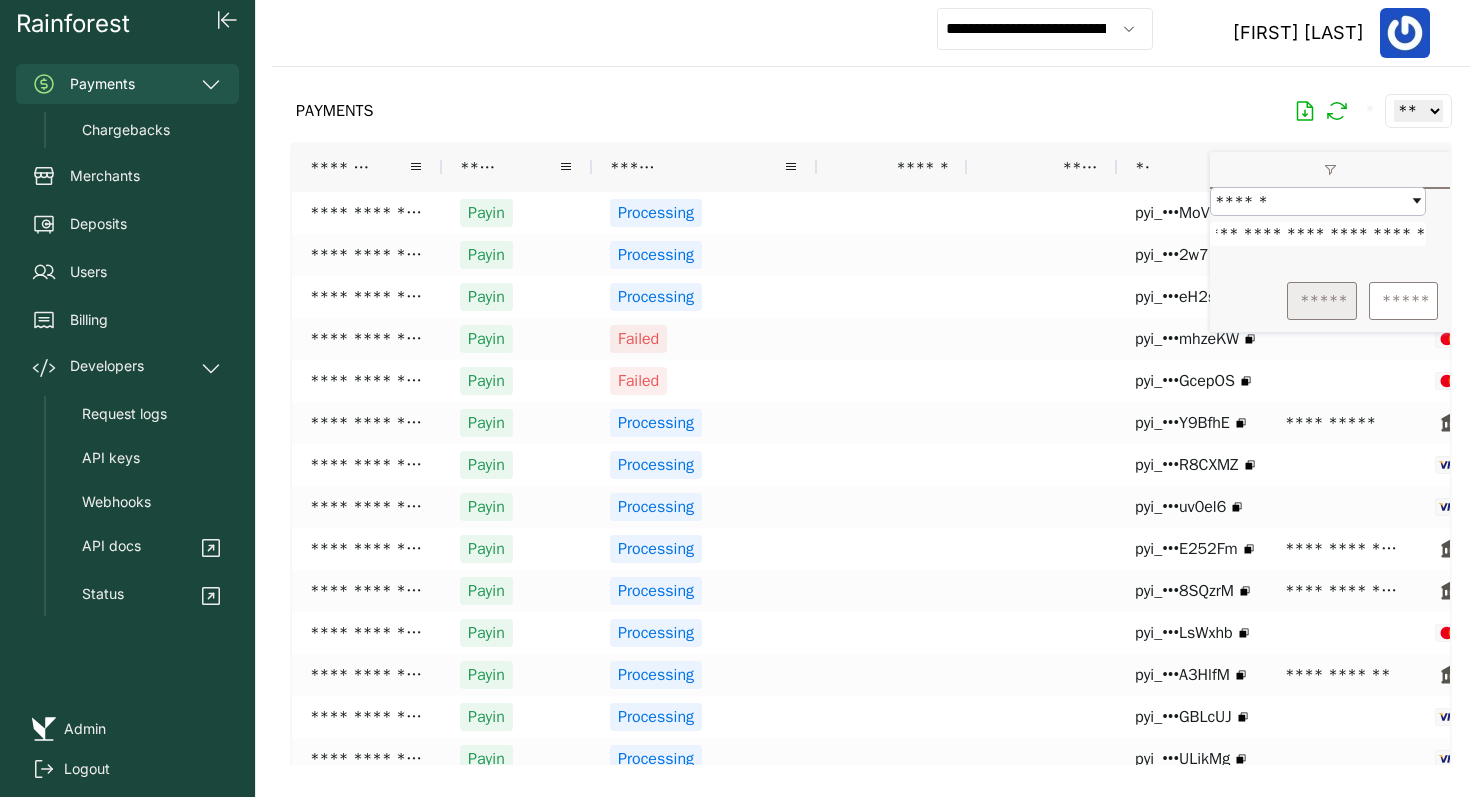 type on "**********" 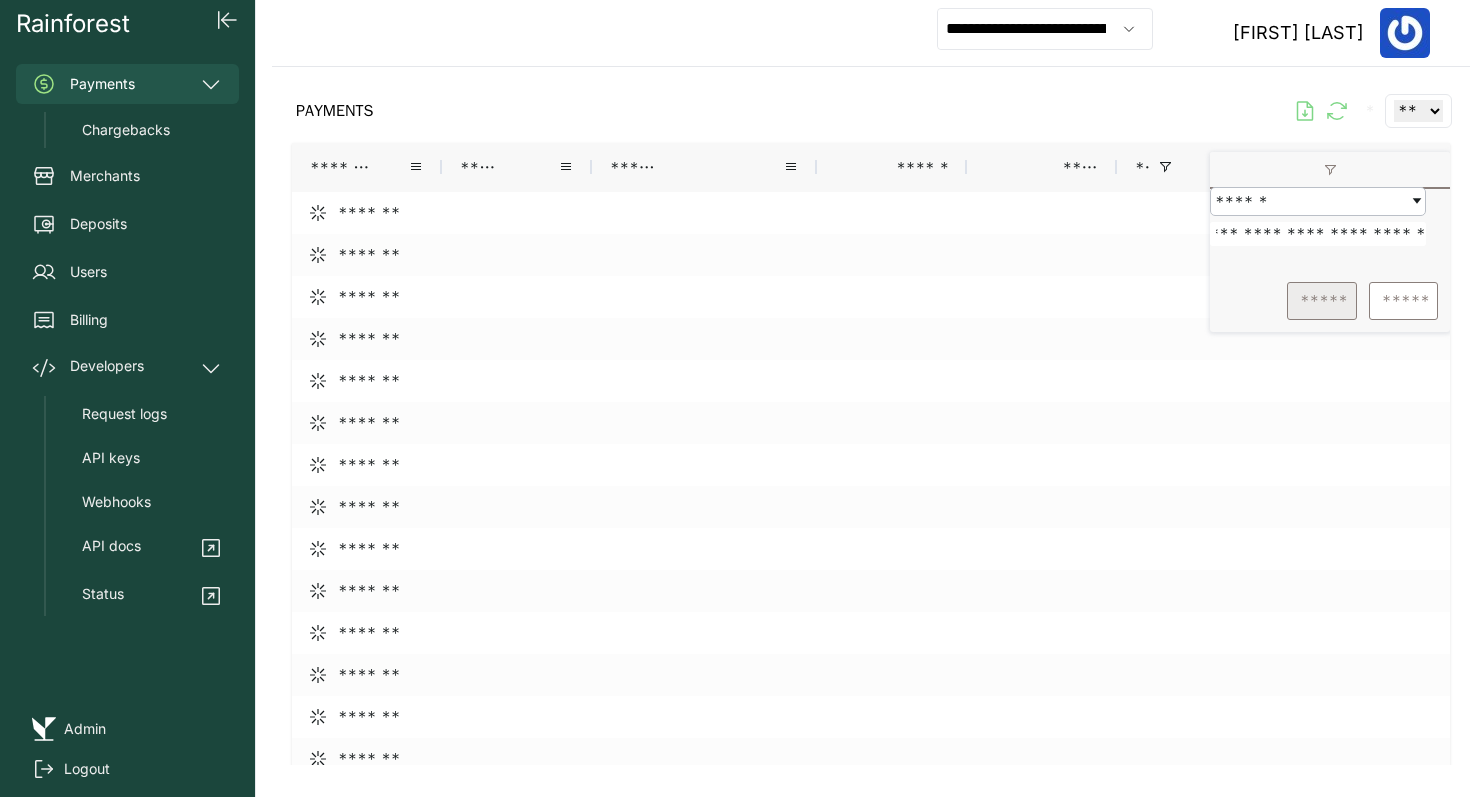 scroll, scrollTop: 0, scrollLeft: 0, axis: both 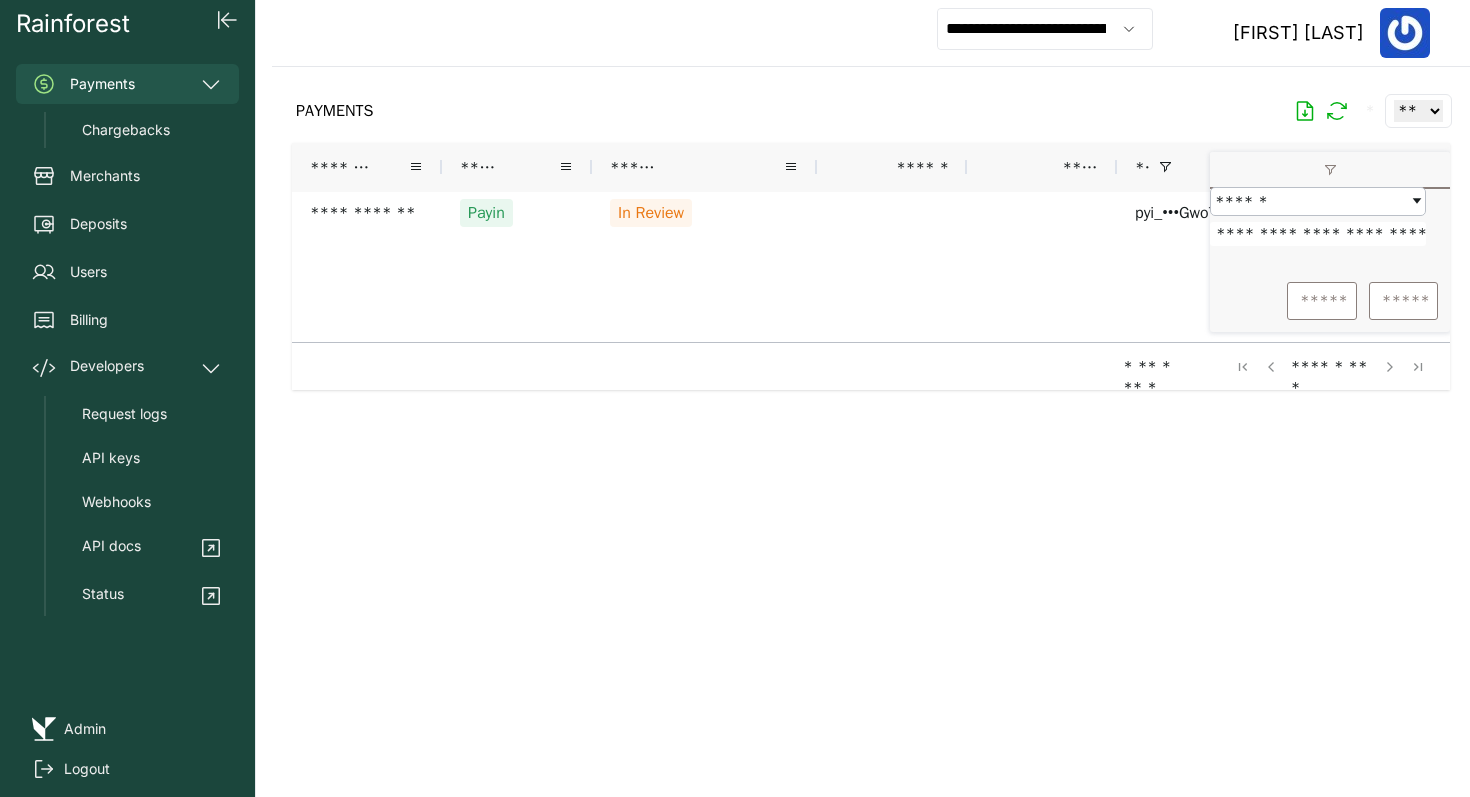 click on "**********" at bounding box center [1167, 267] 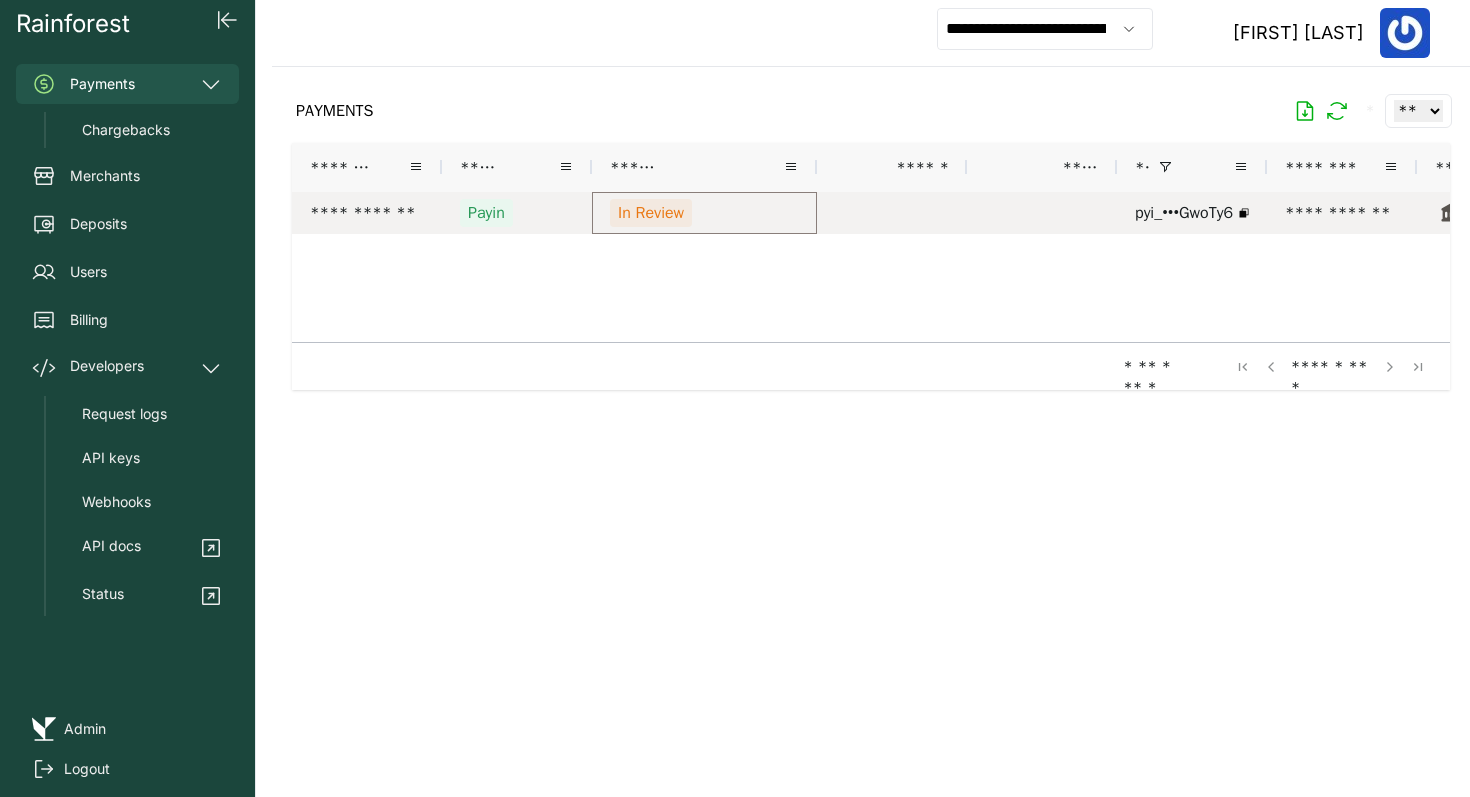 click on "In Review" at bounding box center (704, 213) 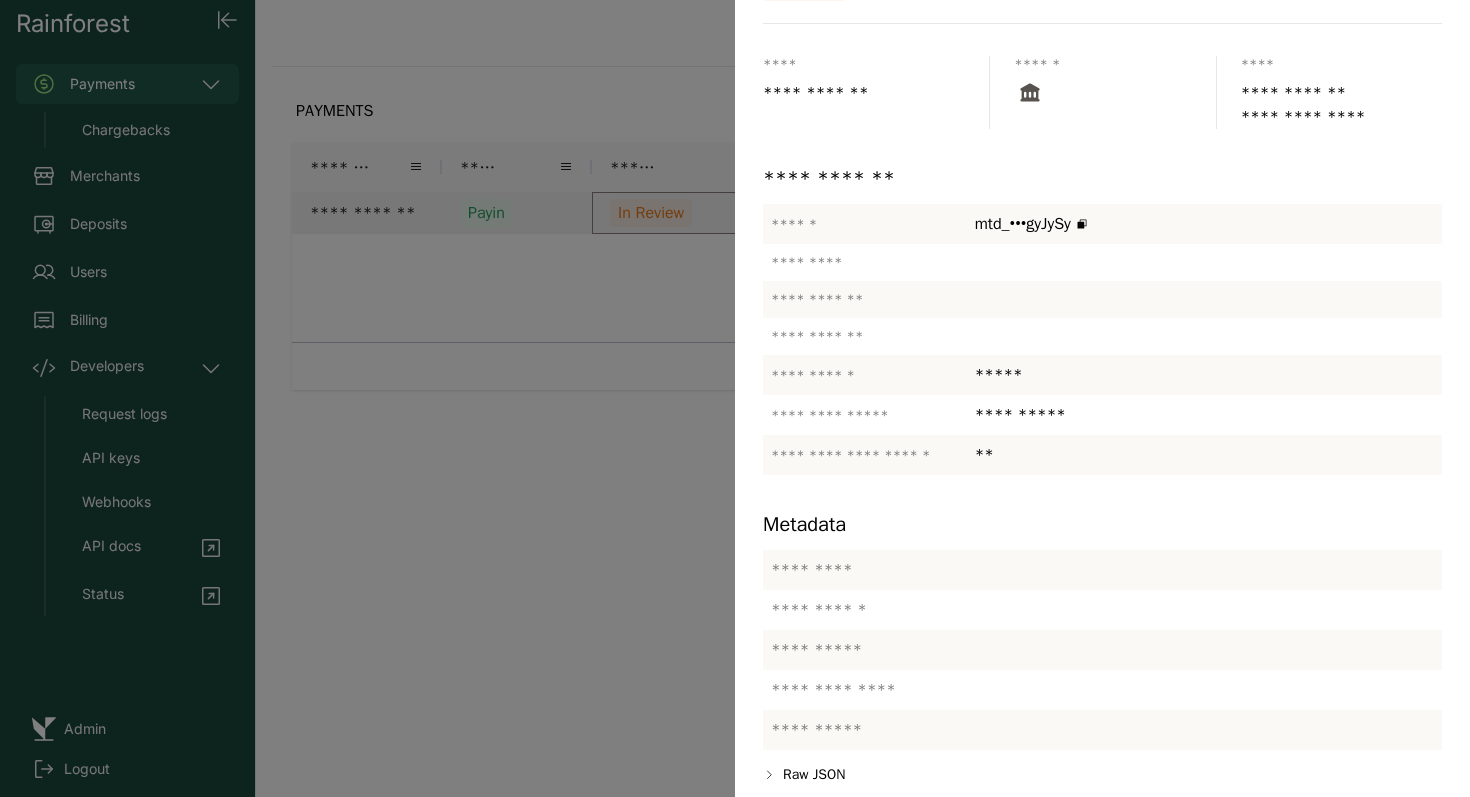 scroll, scrollTop: 156, scrollLeft: 0, axis: vertical 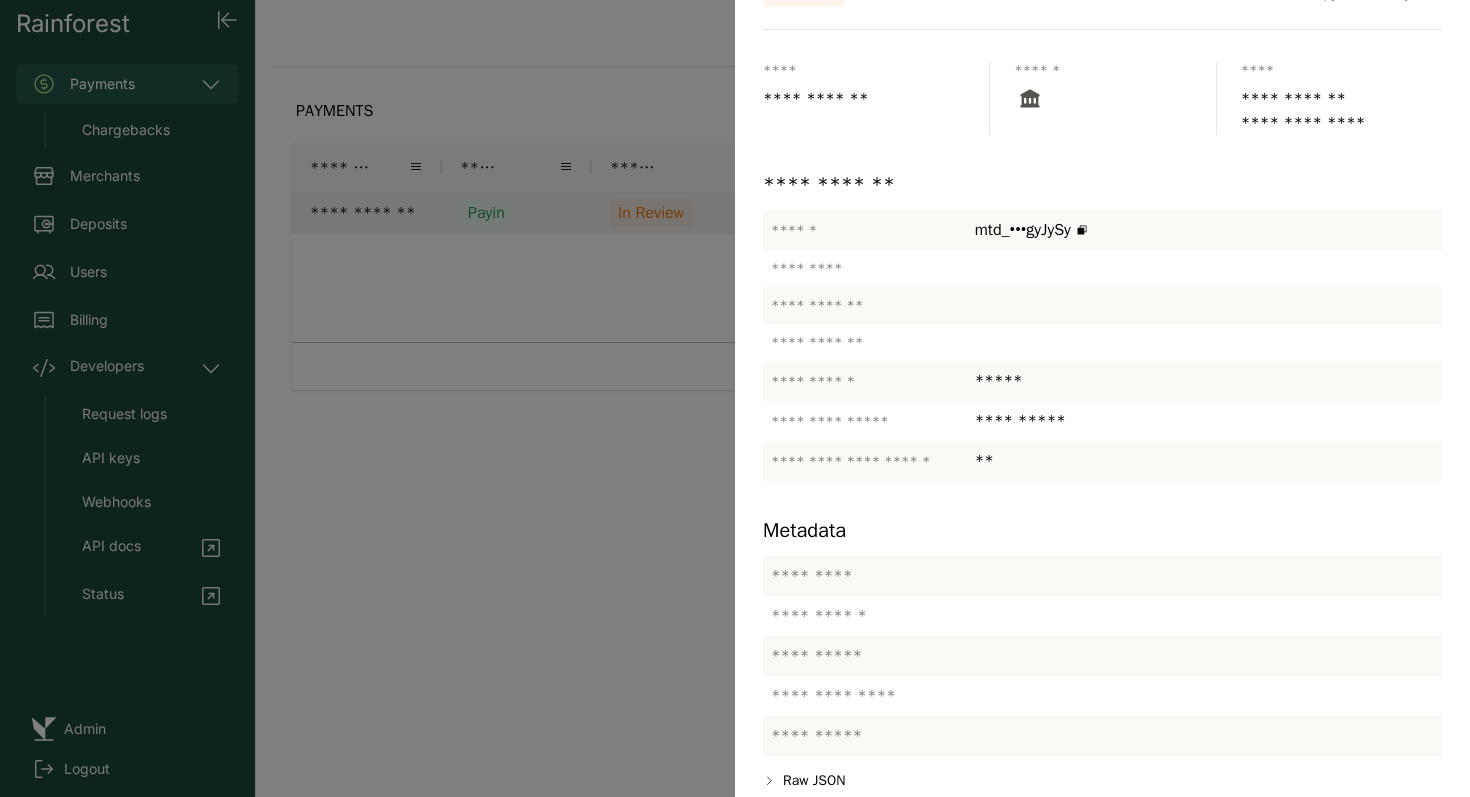 click at bounding box center [735, 398] 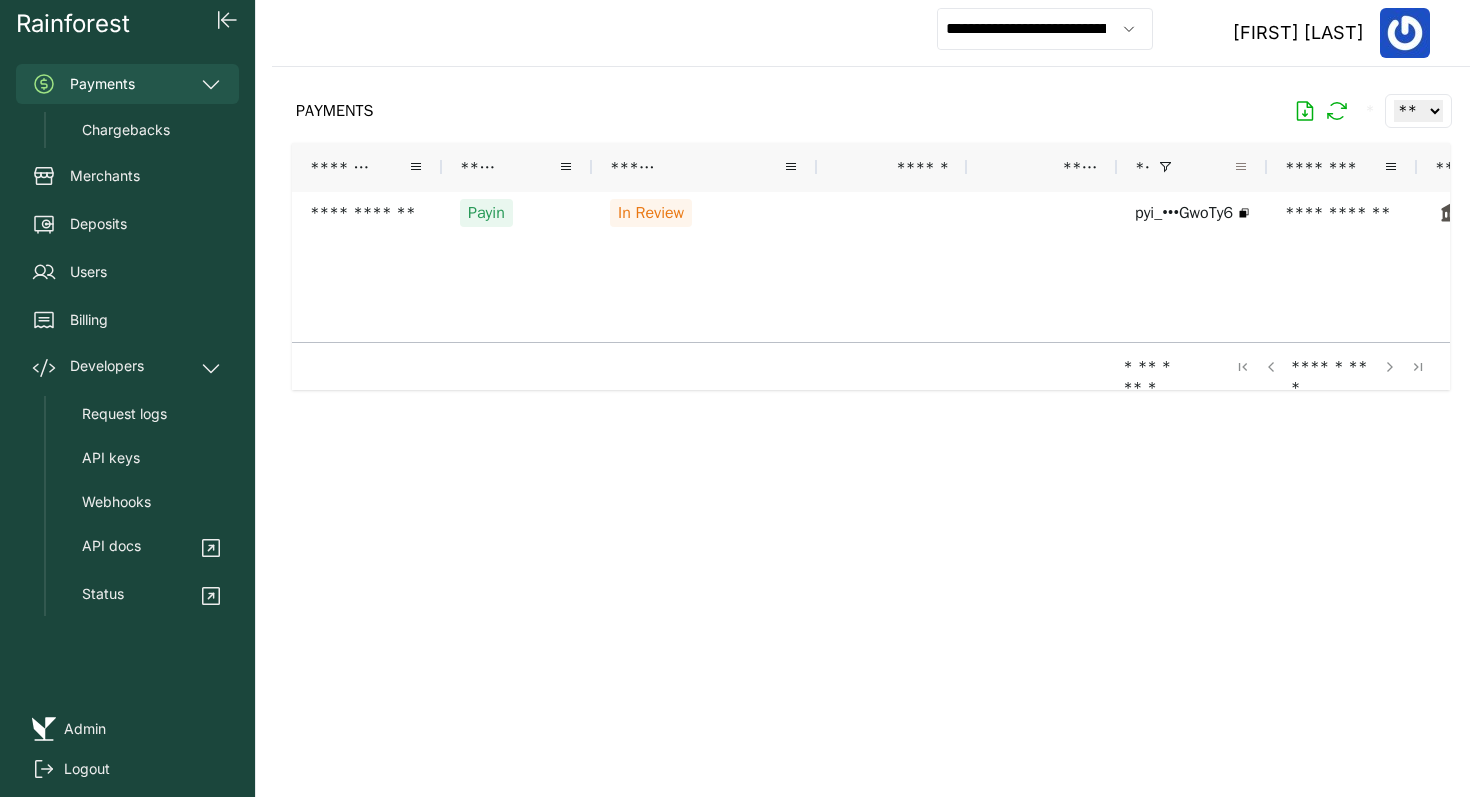 click at bounding box center (1241, 167) 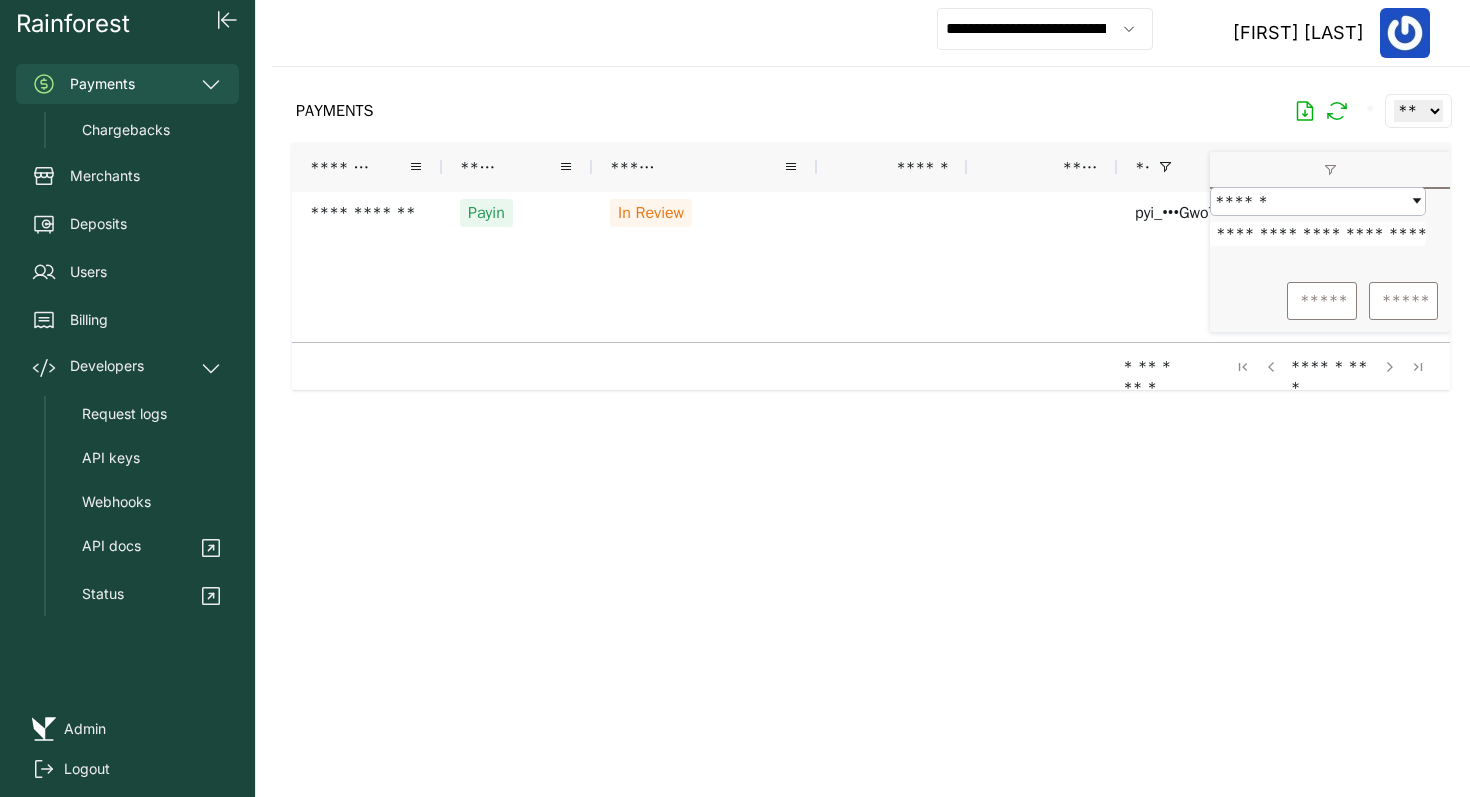 scroll, scrollTop: 0, scrollLeft: 75, axis: horizontal 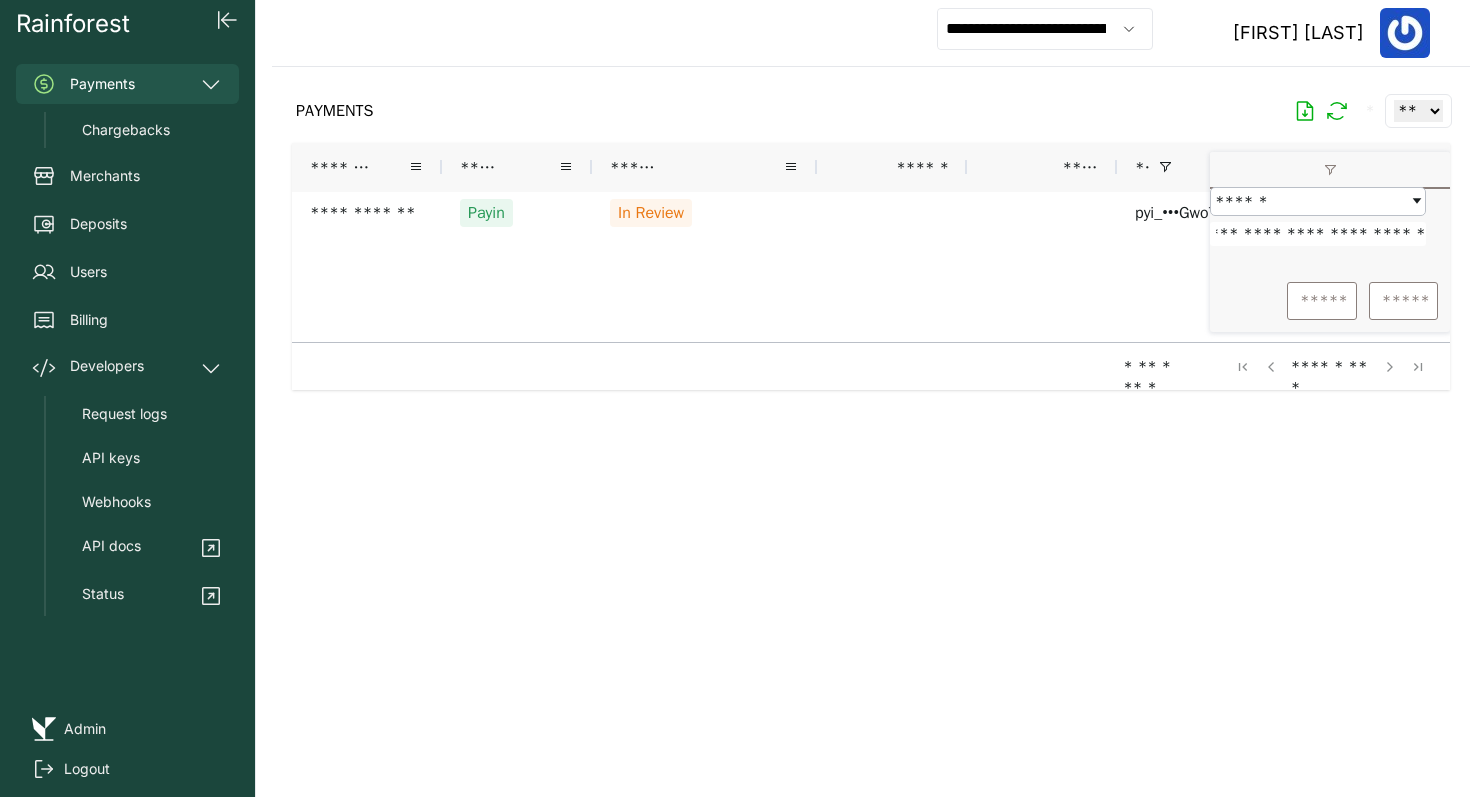 click on "**********" at bounding box center (1318, 234) 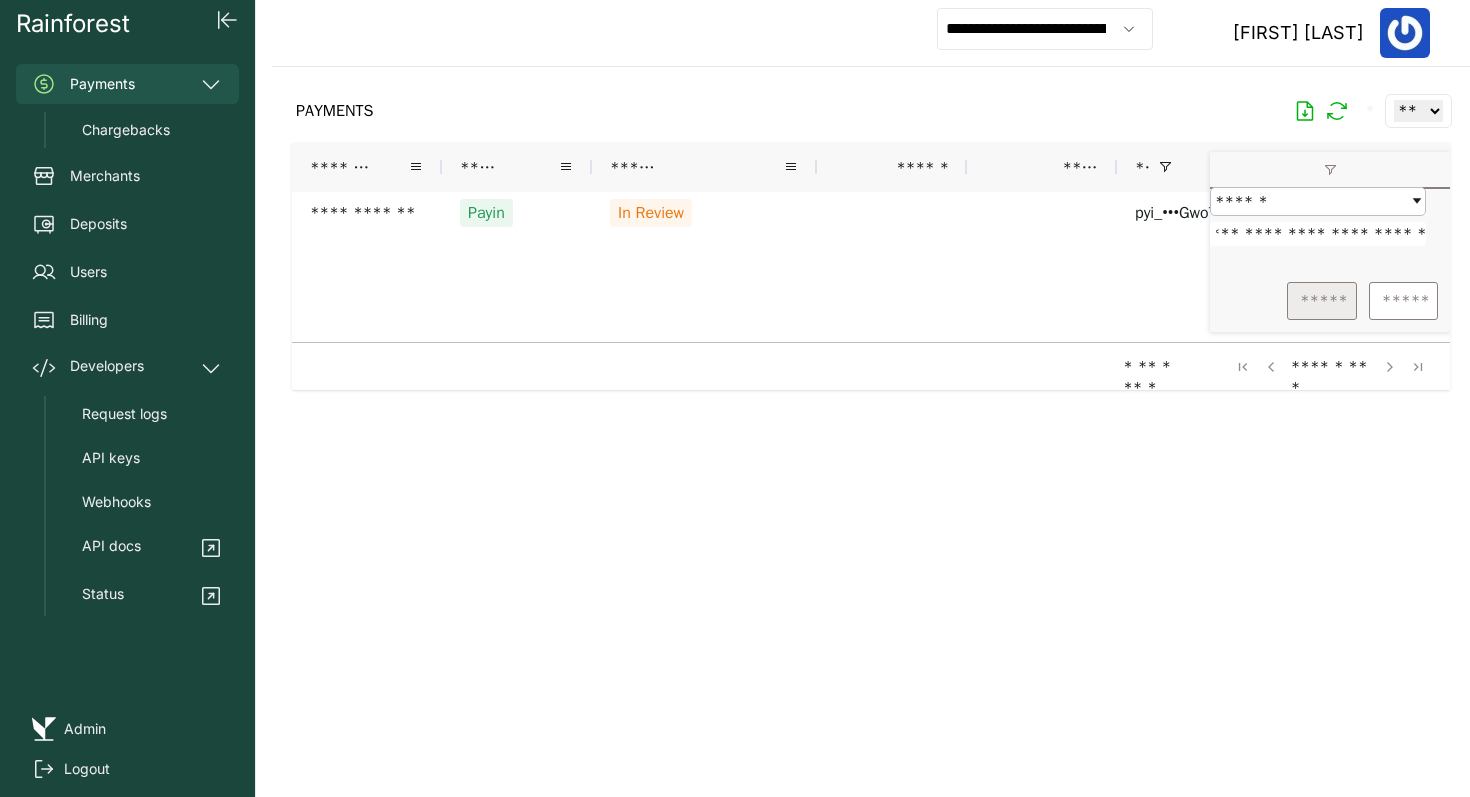 type on "**********" 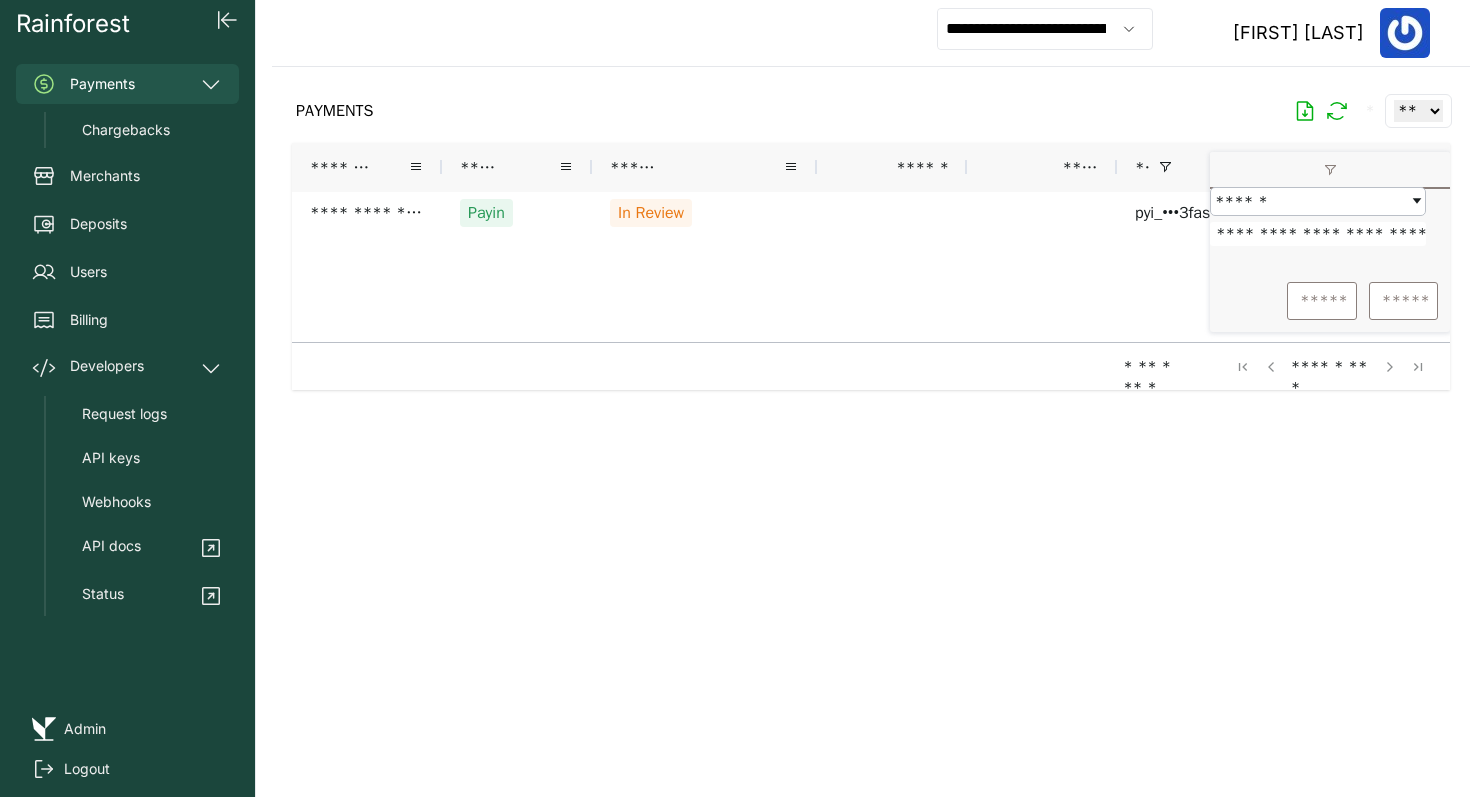 click on "**********" at bounding box center [1167, 267] 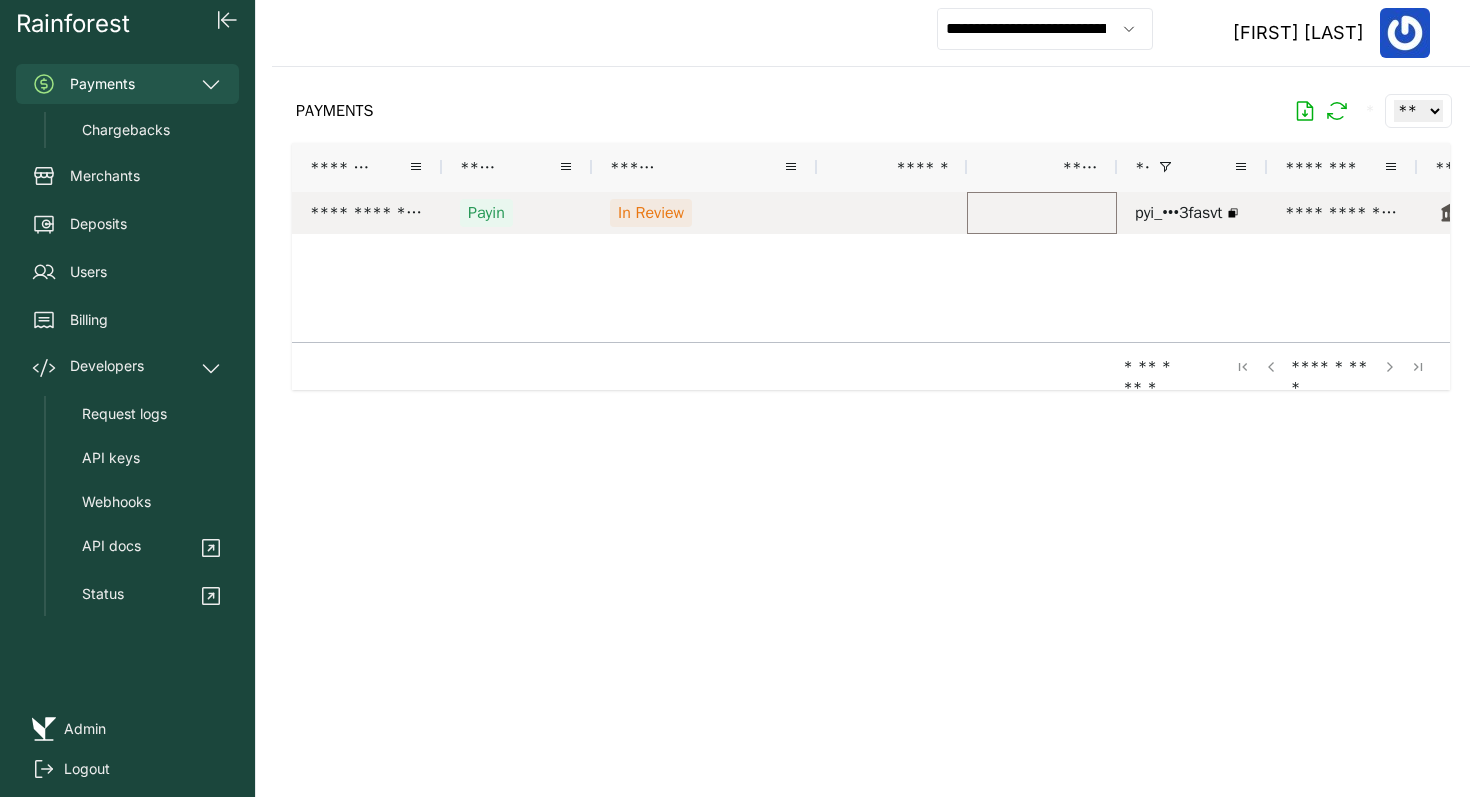 click at bounding box center [1042, 213] 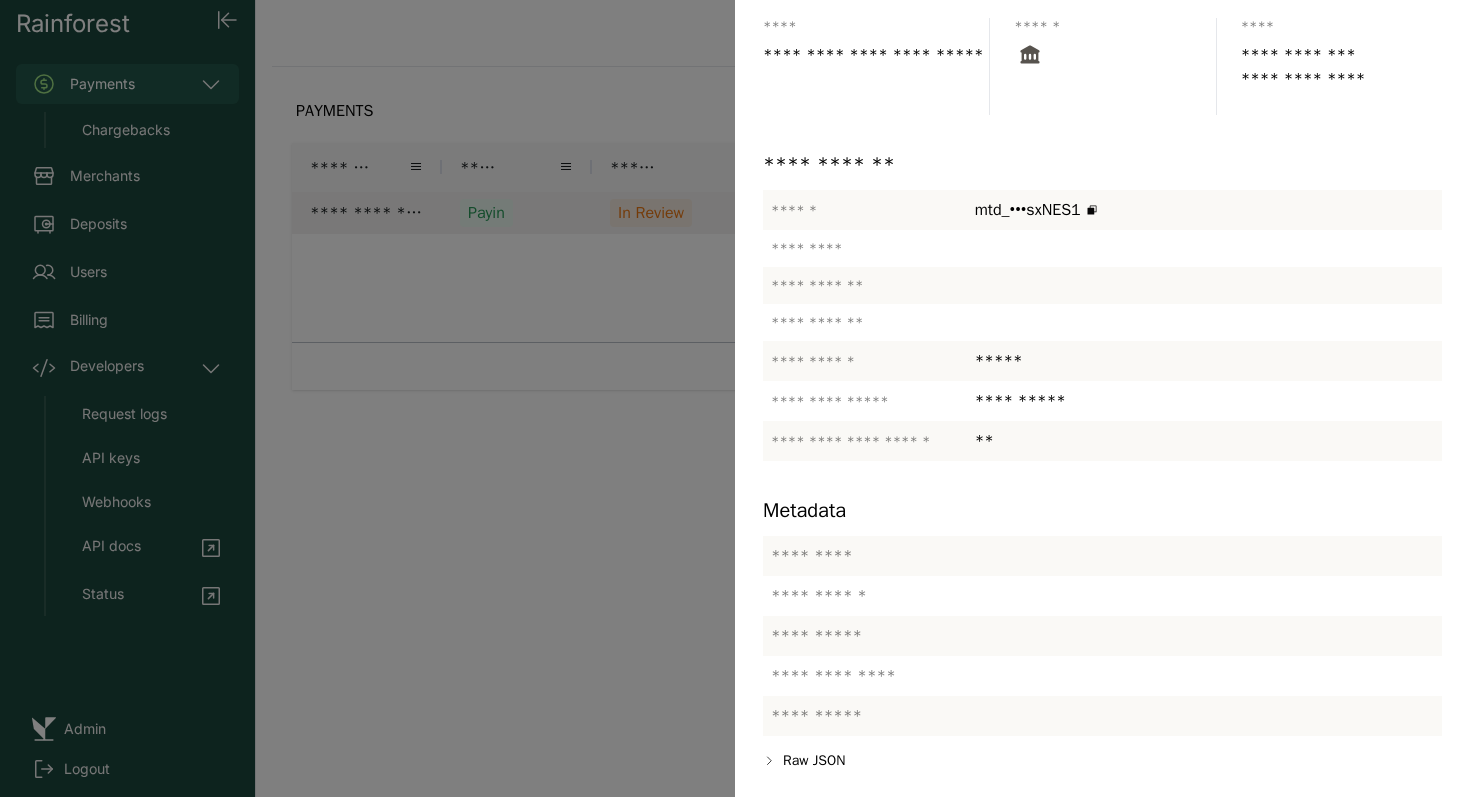 scroll, scrollTop: 0, scrollLeft: 0, axis: both 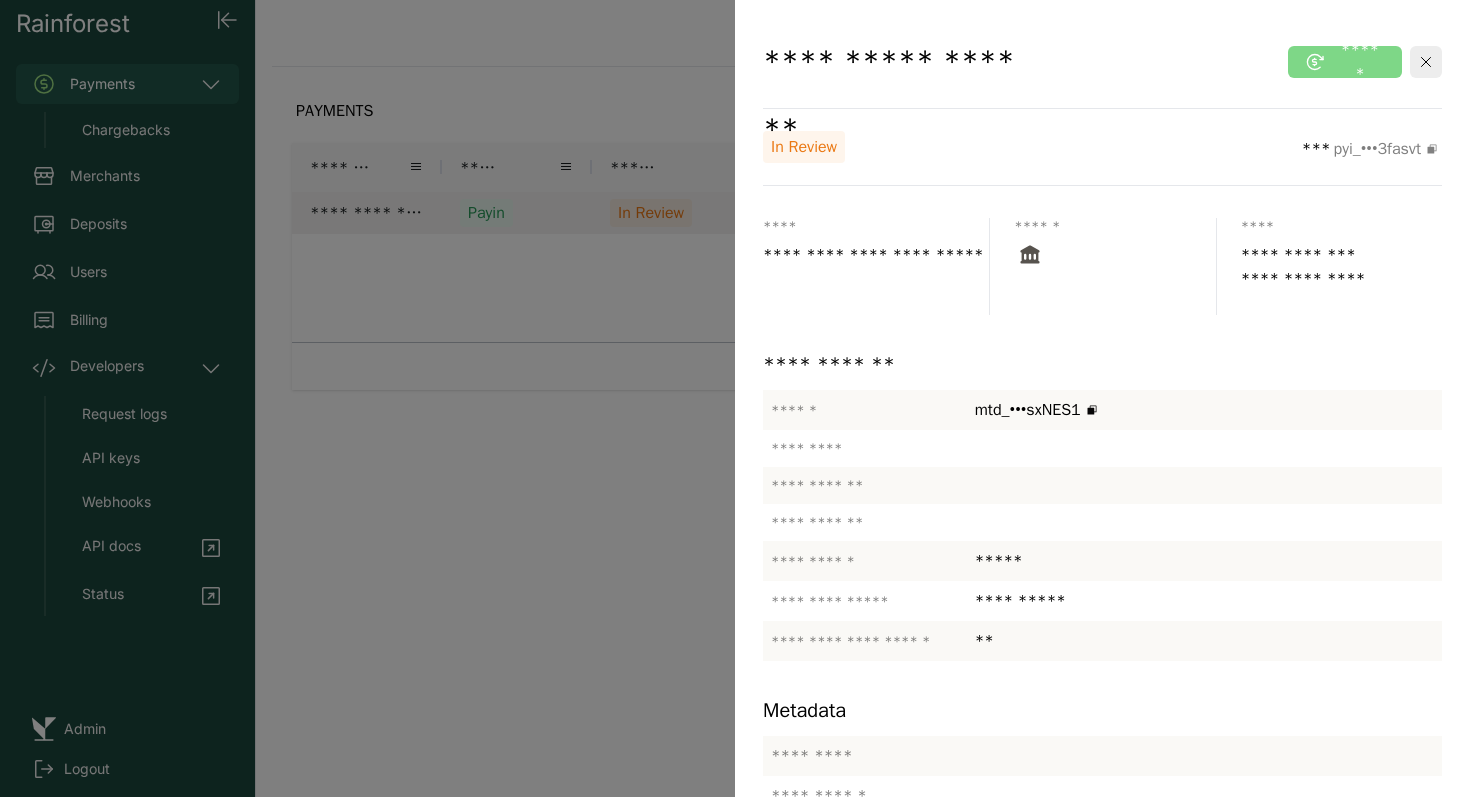 click at bounding box center [735, 398] 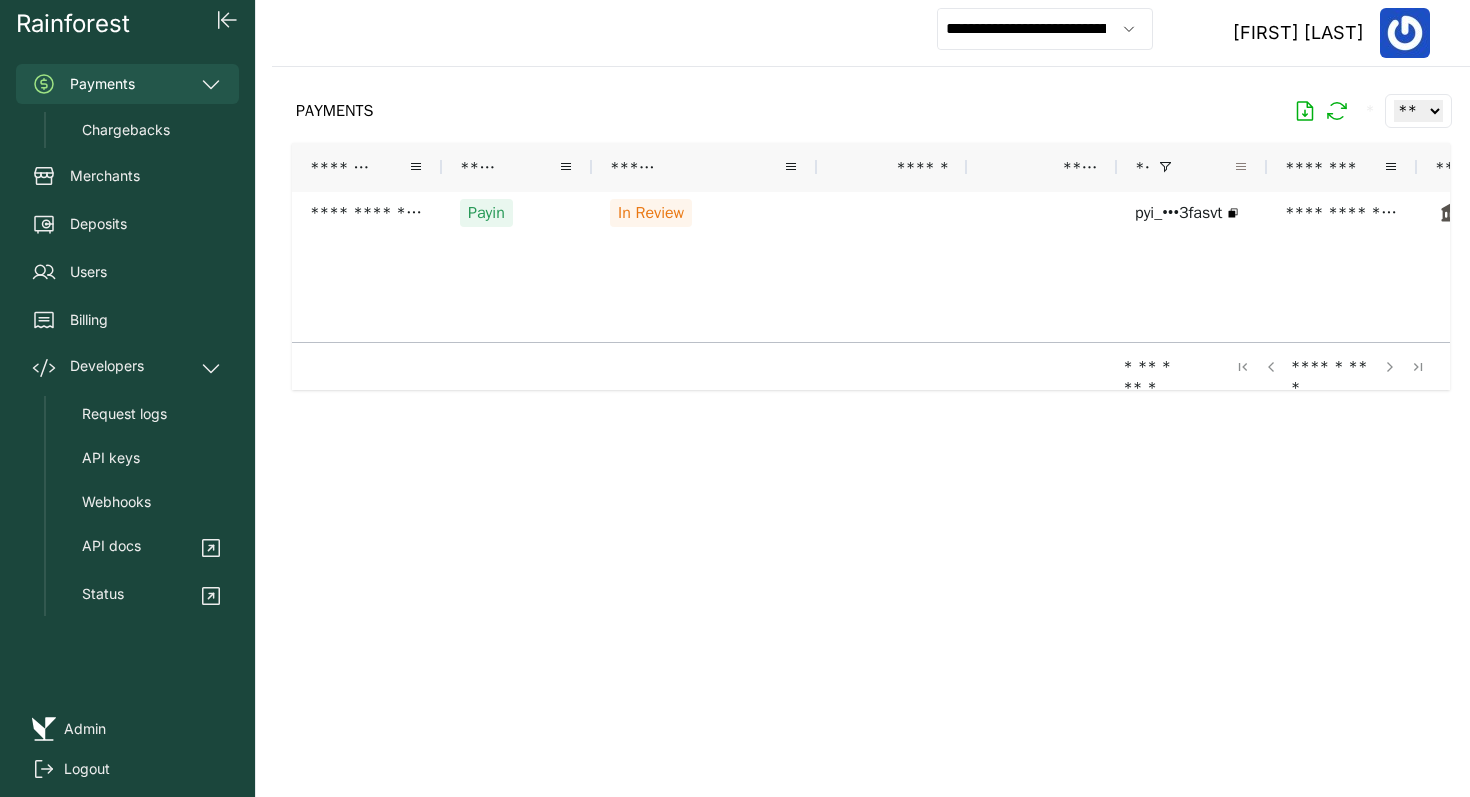 click at bounding box center [1241, 167] 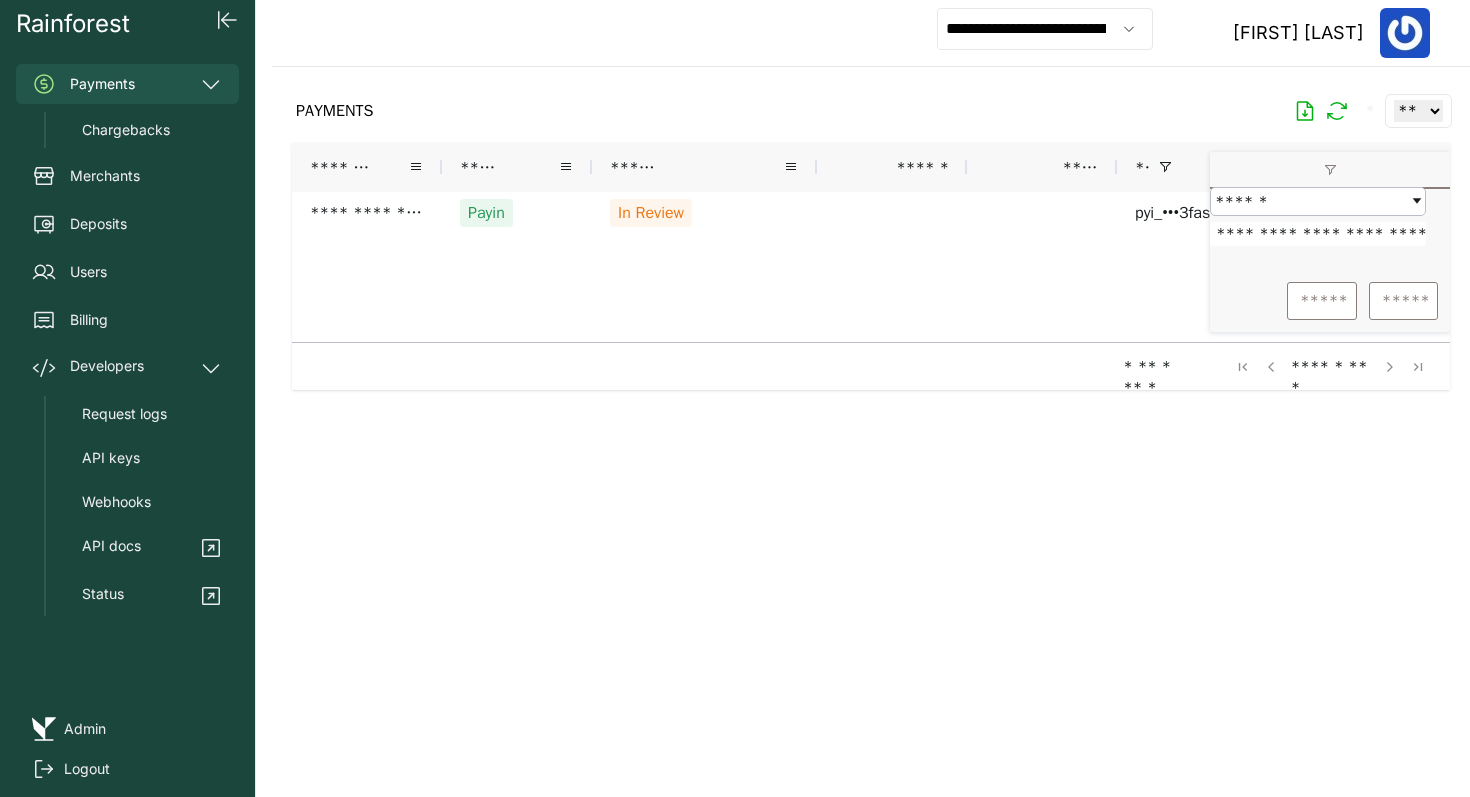 scroll, scrollTop: 0, scrollLeft: 58, axis: horizontal 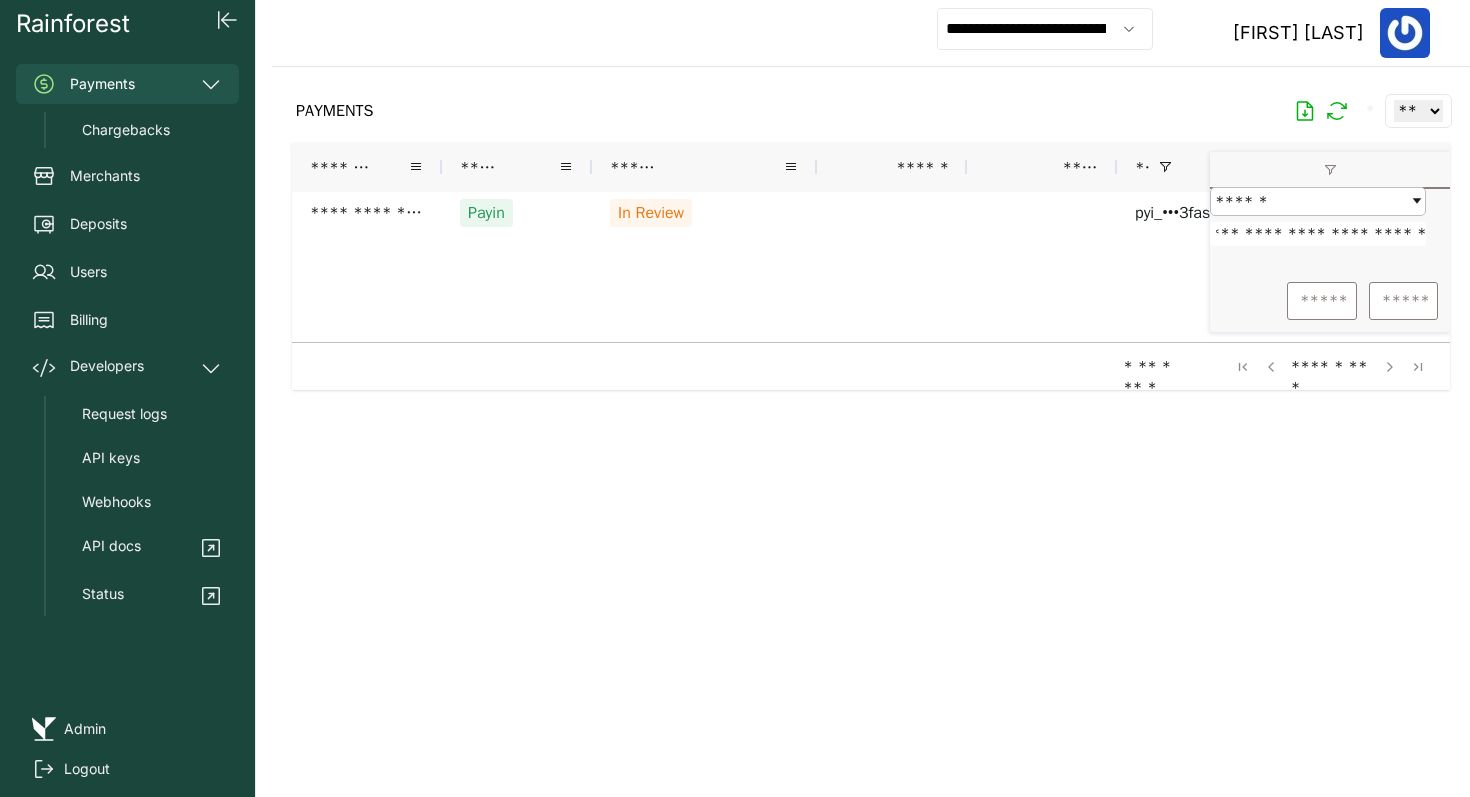 click on "**********" at bounding box center [1318, 234] 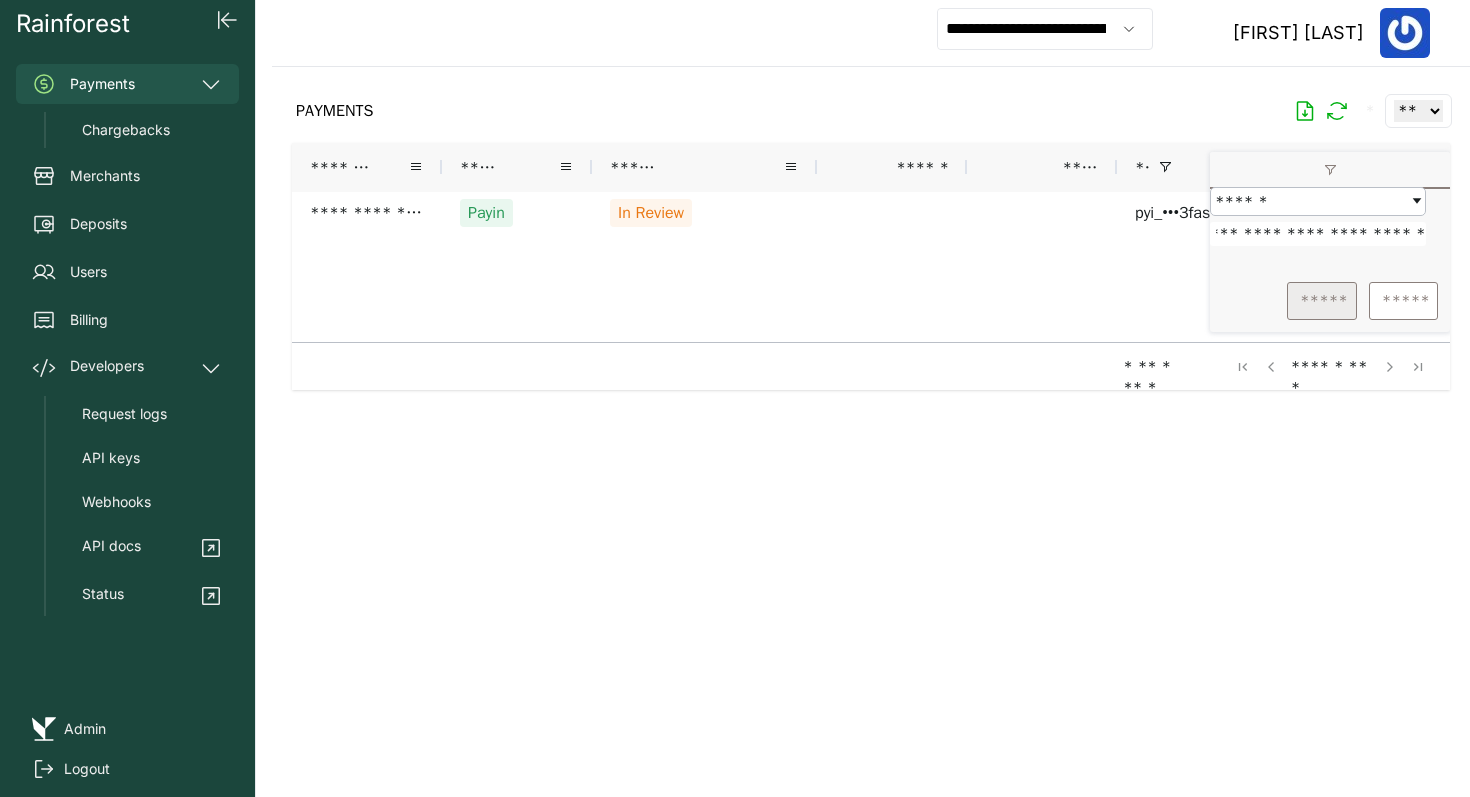 type on "**********" 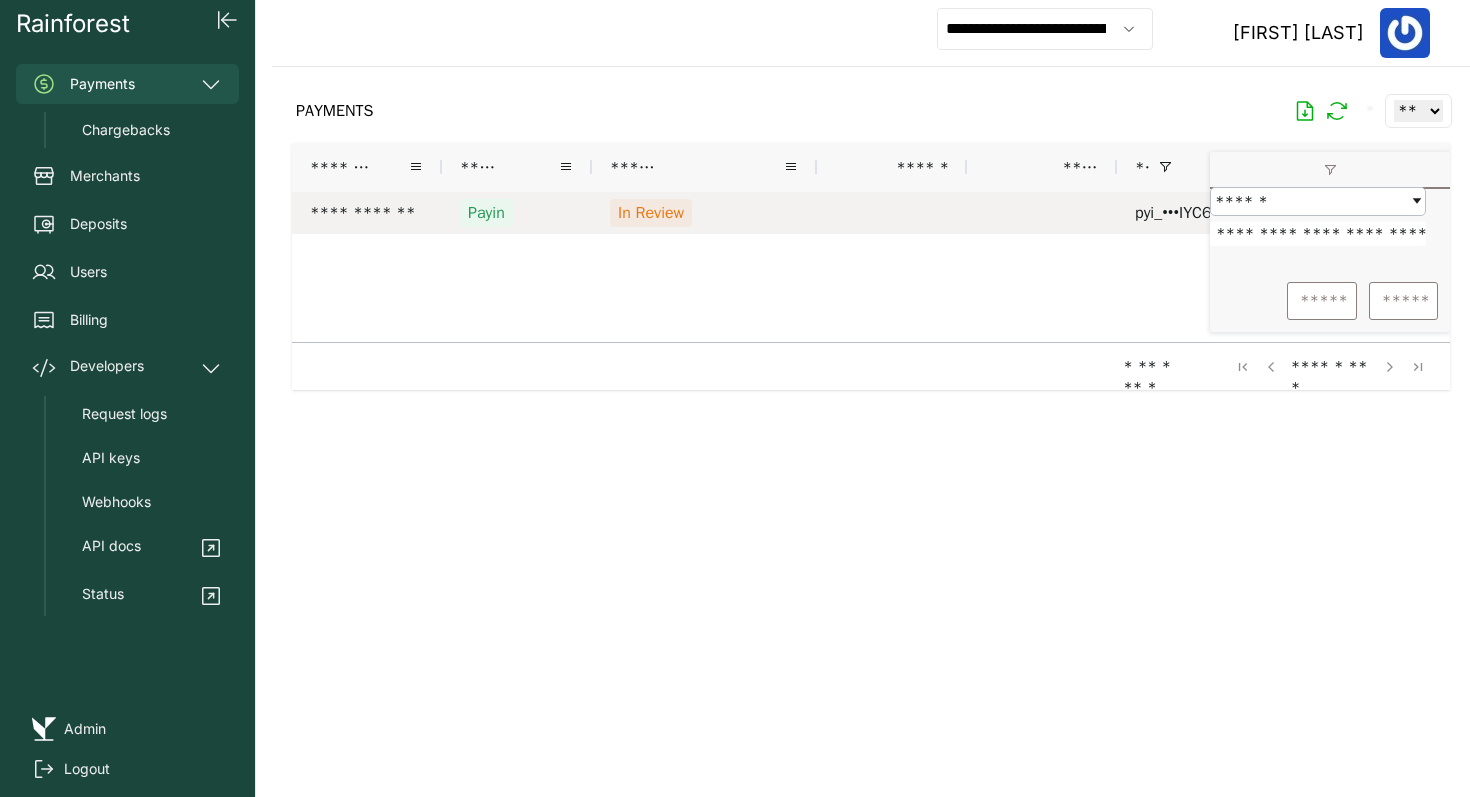 click on "In Review" at bounding box center (704, 213) 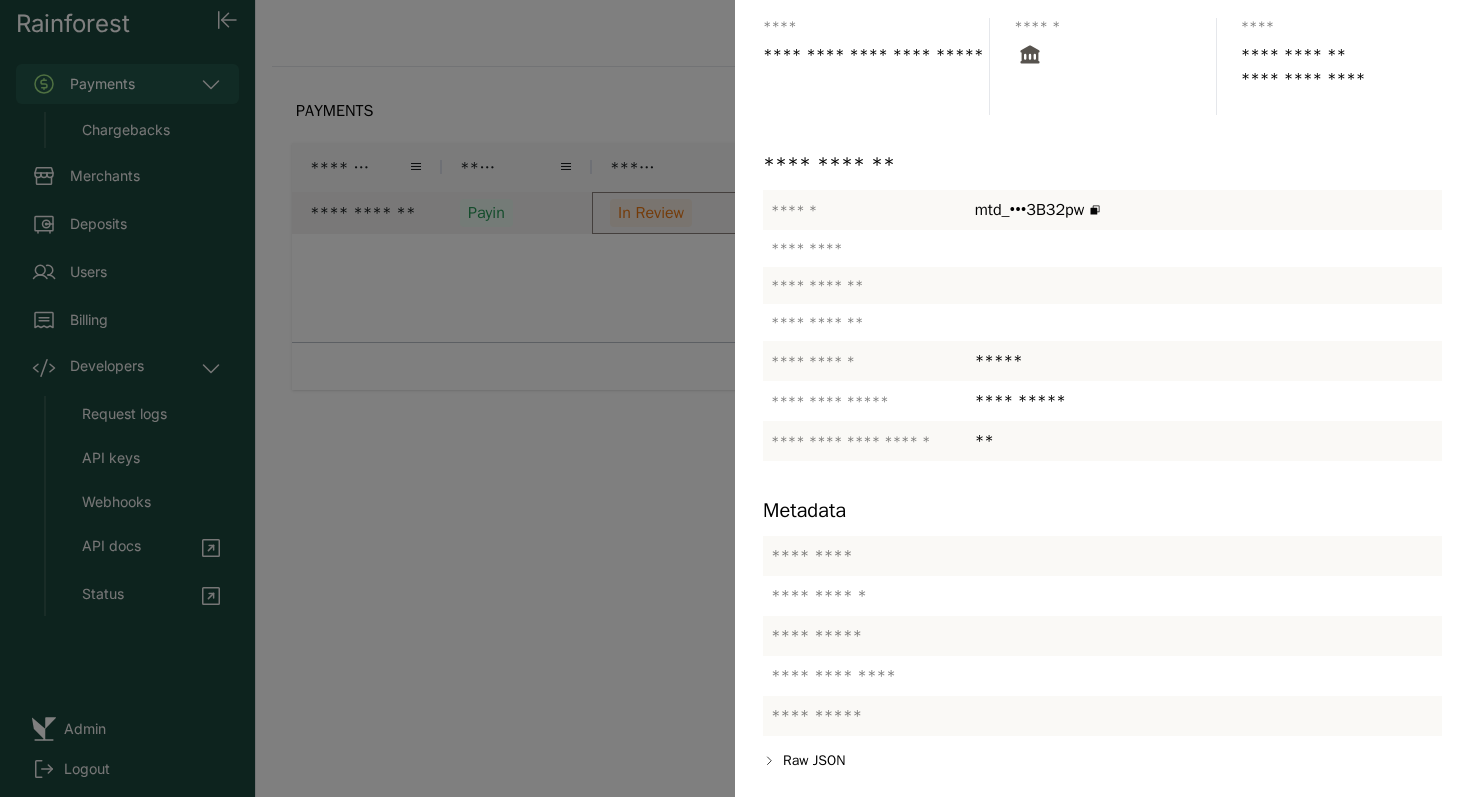scroll, scrollTop: 0, scrollLeft: 0, axis: both 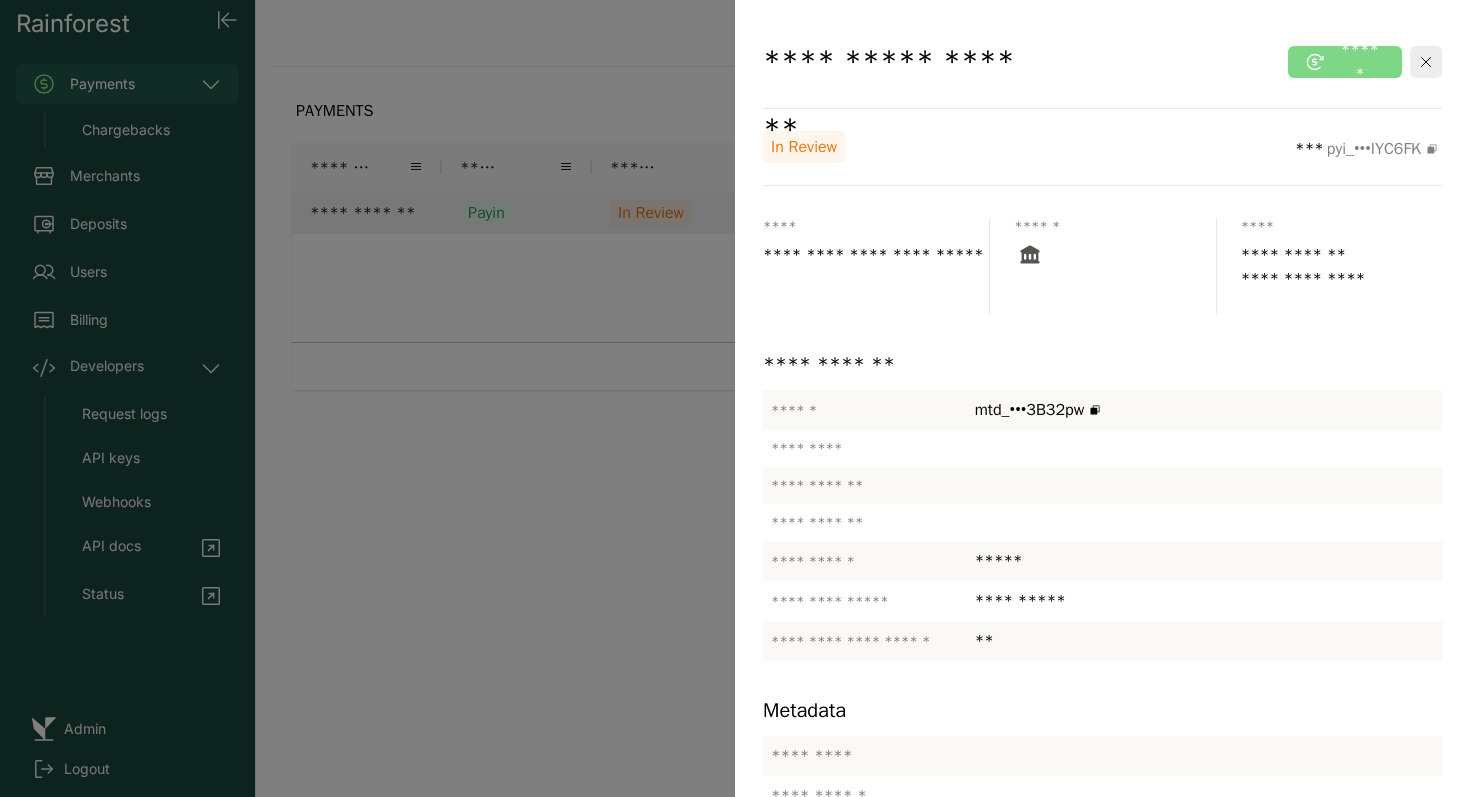 click at bounding box center (735, 398) 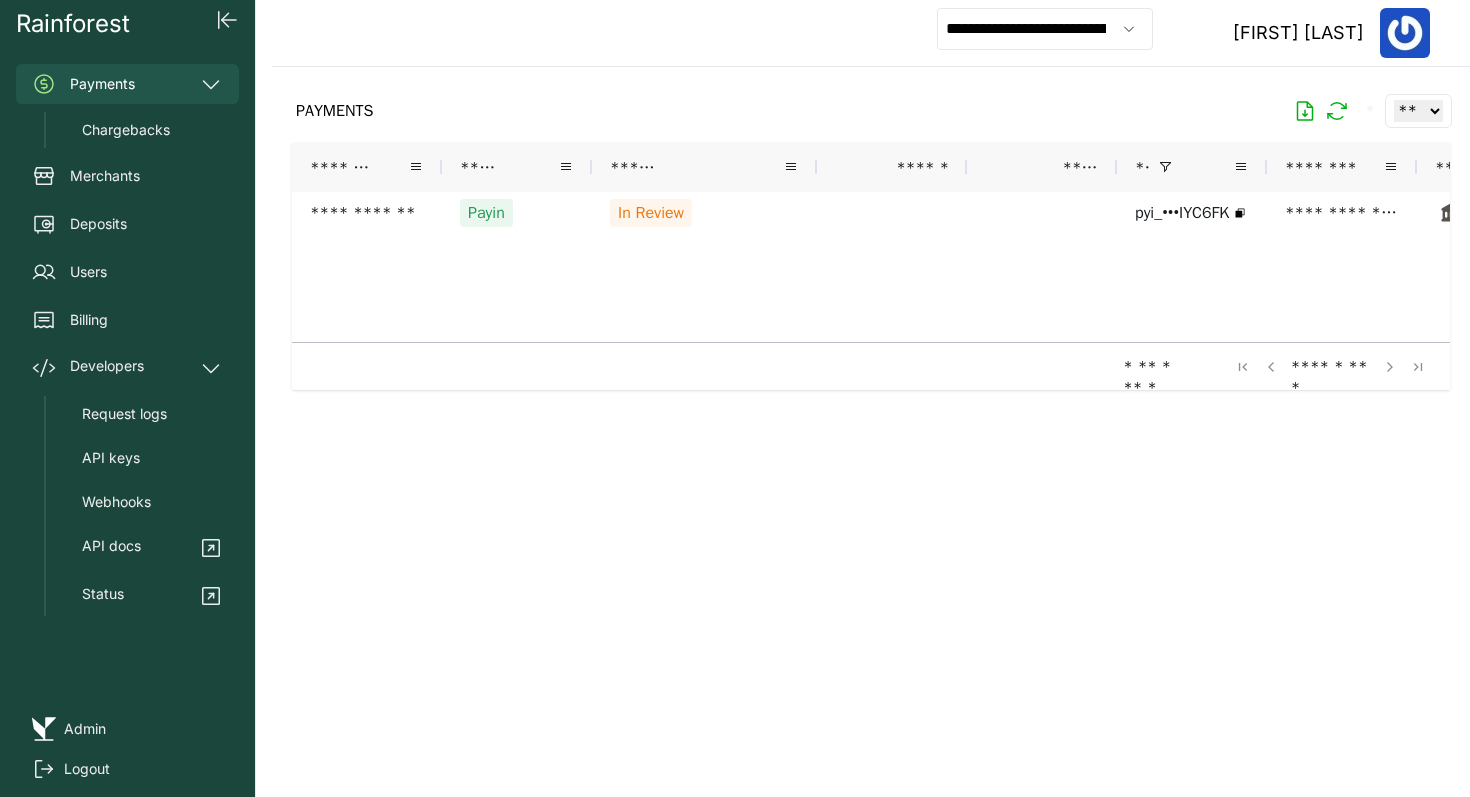 click on "**" at bounding box center (1184, 167) 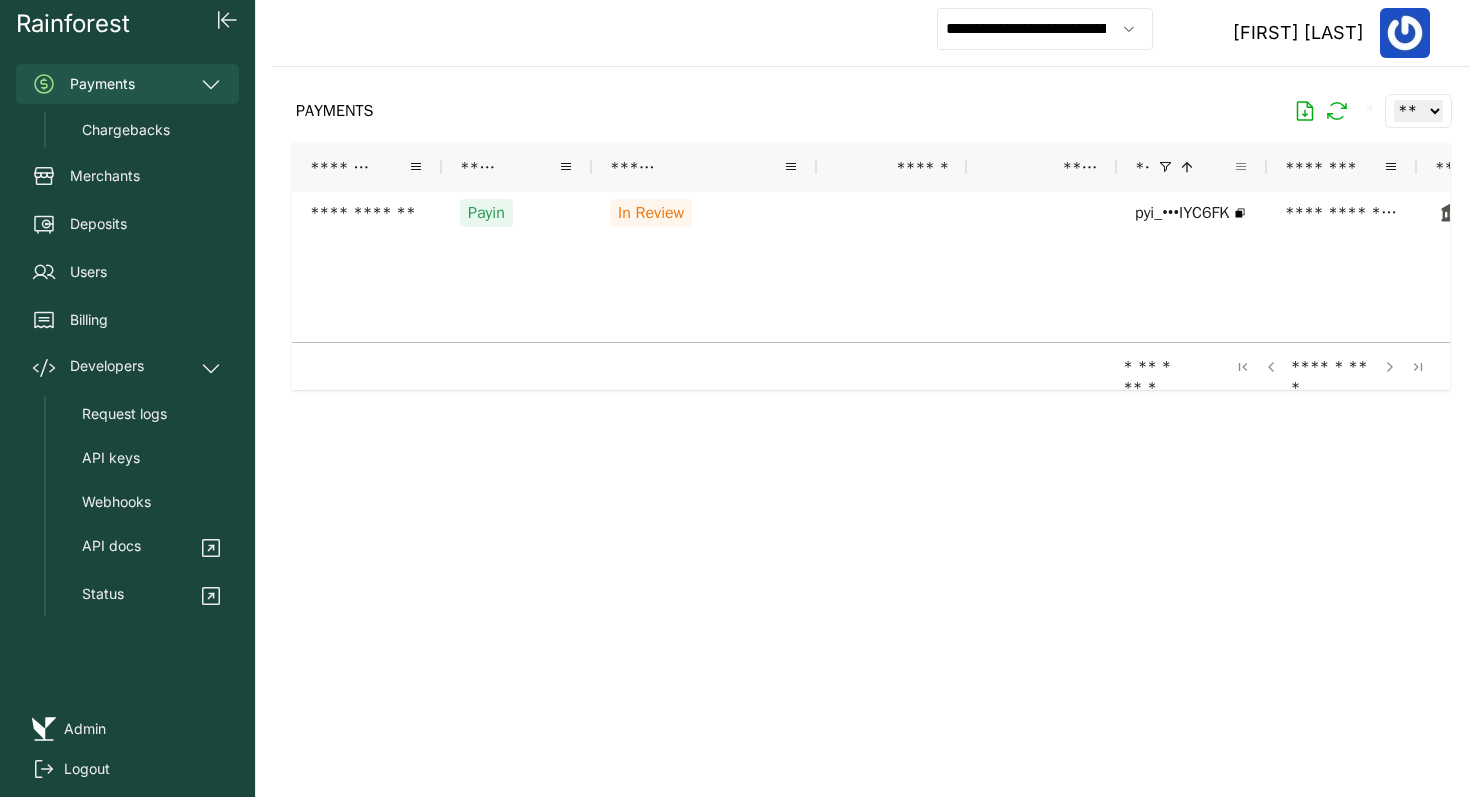 click at bounding box center (1241, 167) 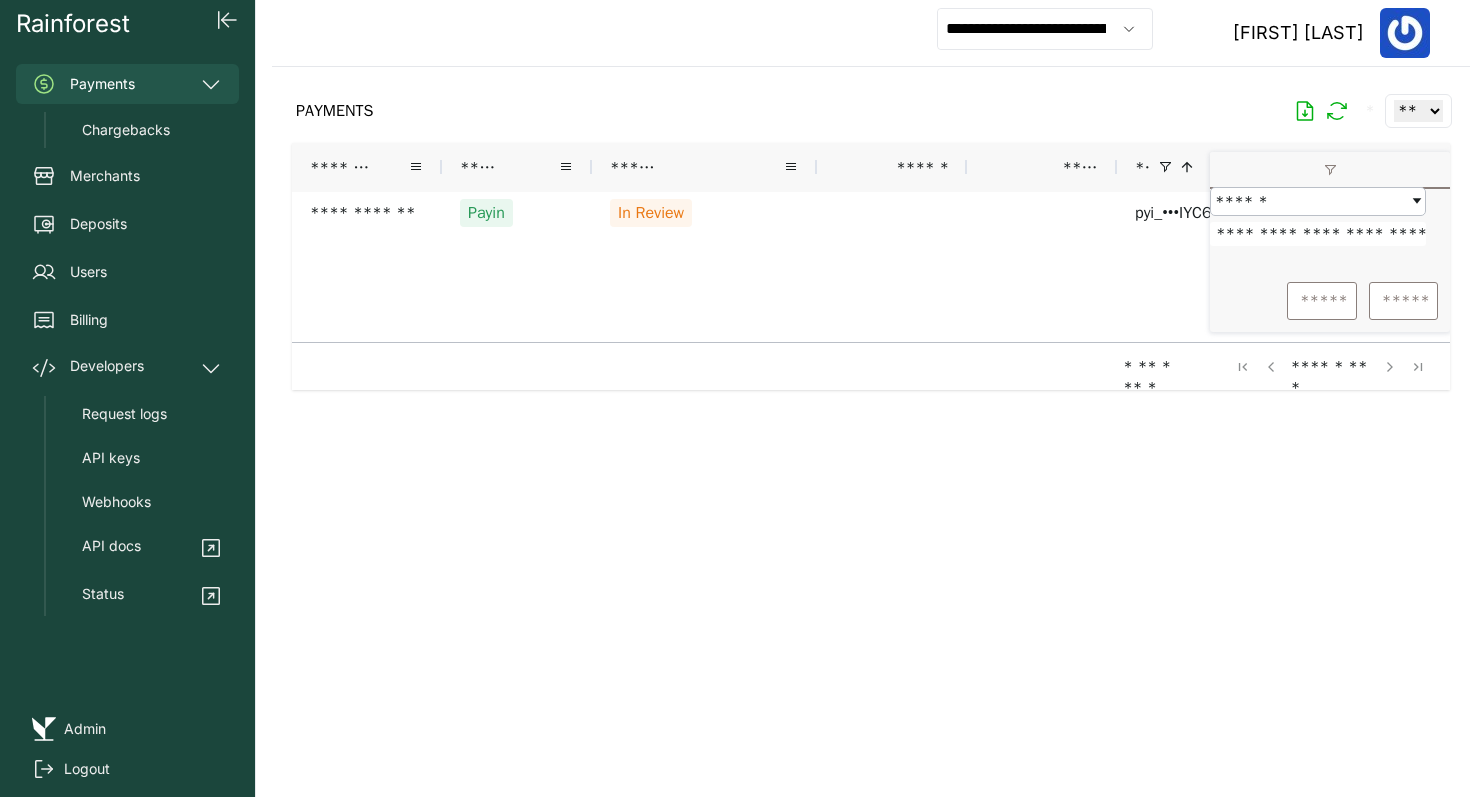scroll, scrollTop: 0, scrollLeft: 72, axis: horizontal 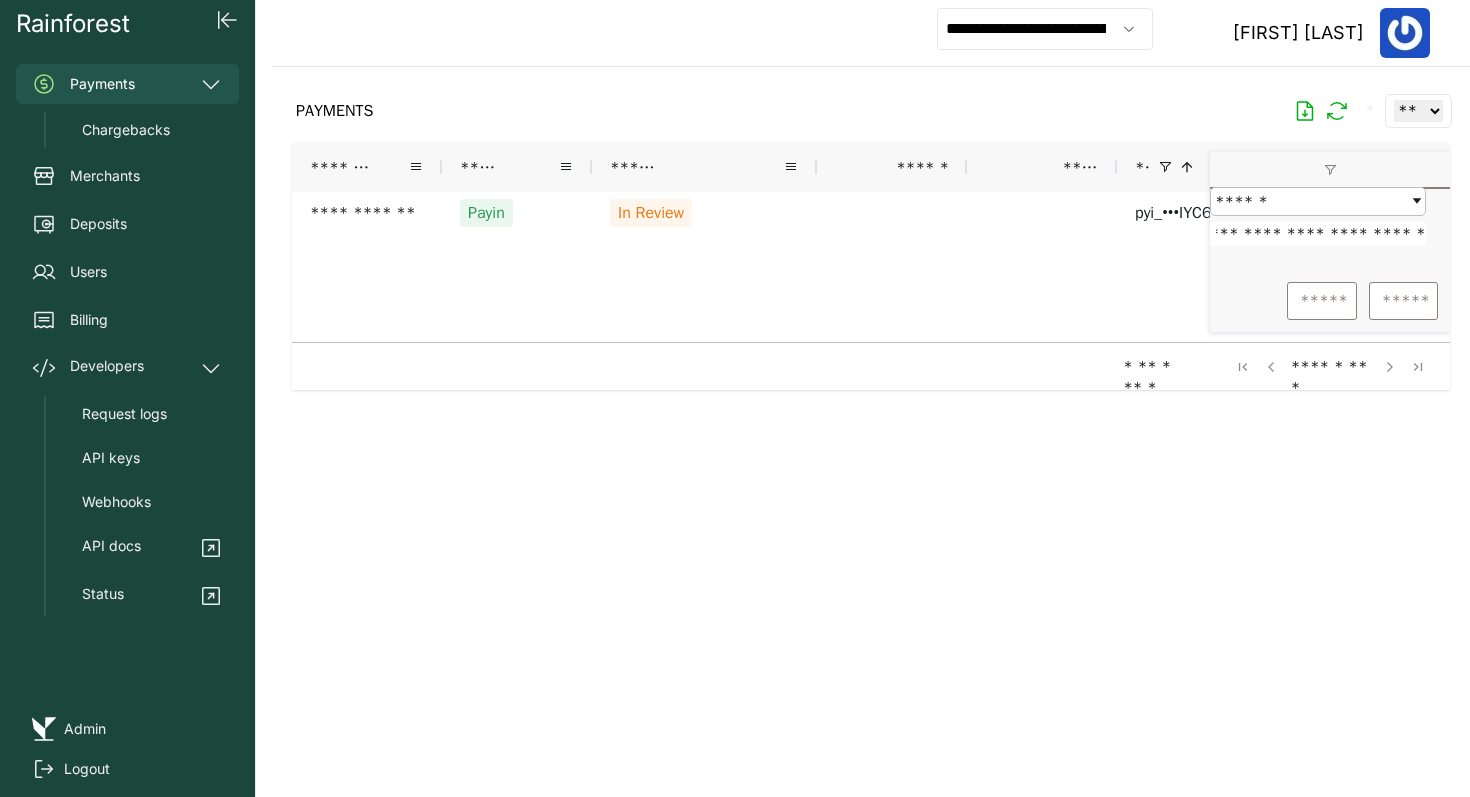 click on "**********" at bounding box center [1318, 234] 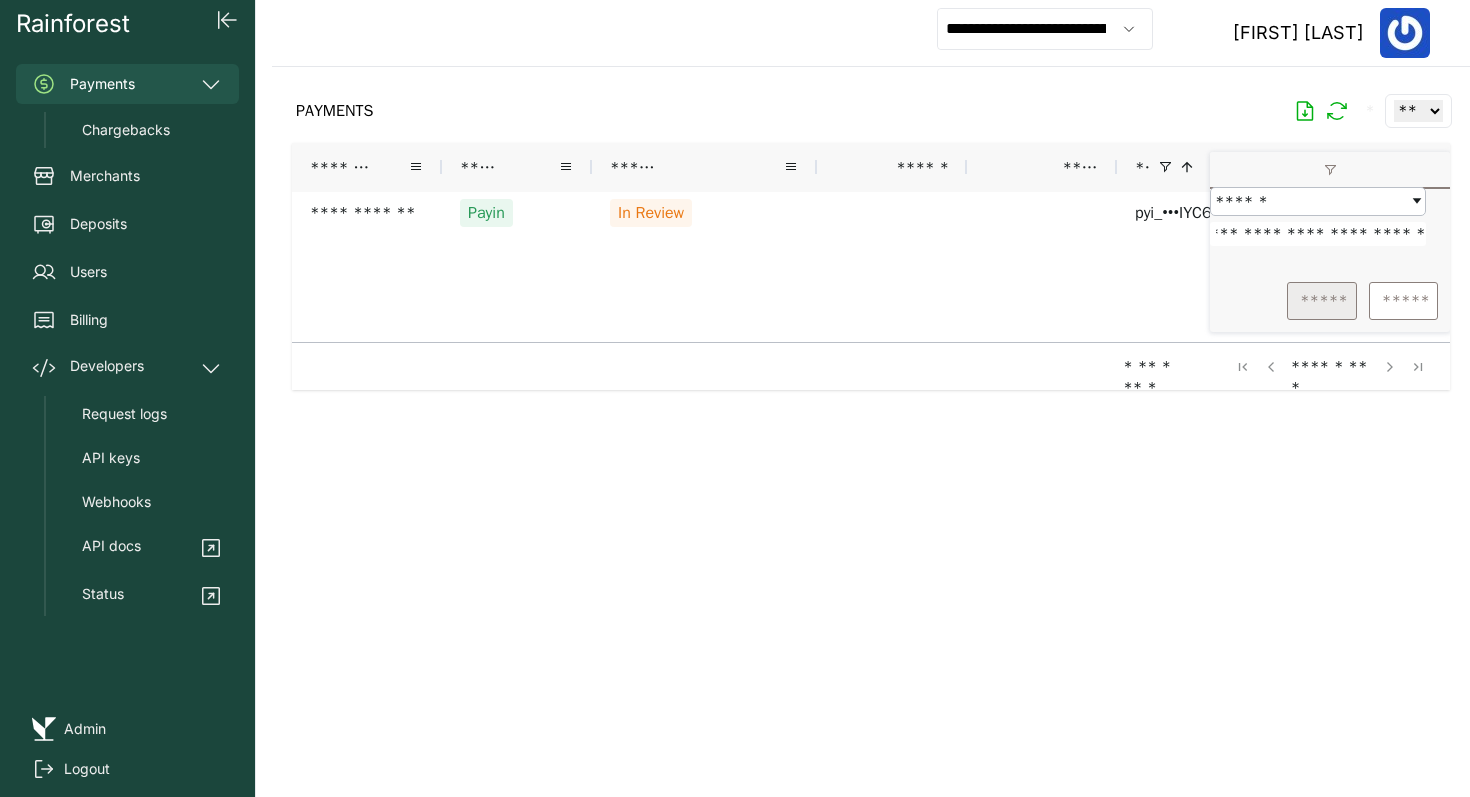 type on "**********" 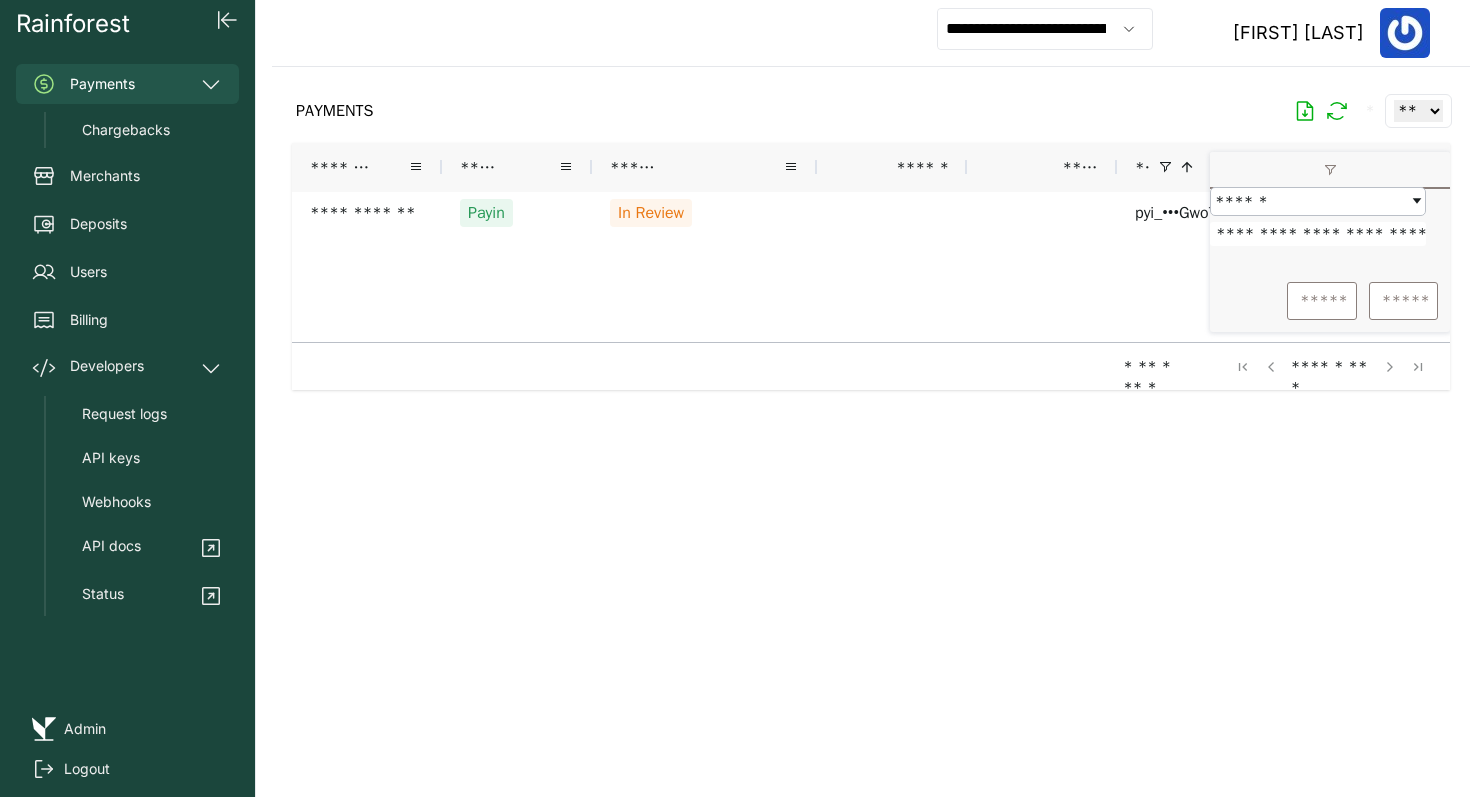 click on "**********" at bounding box center (1167, 267) 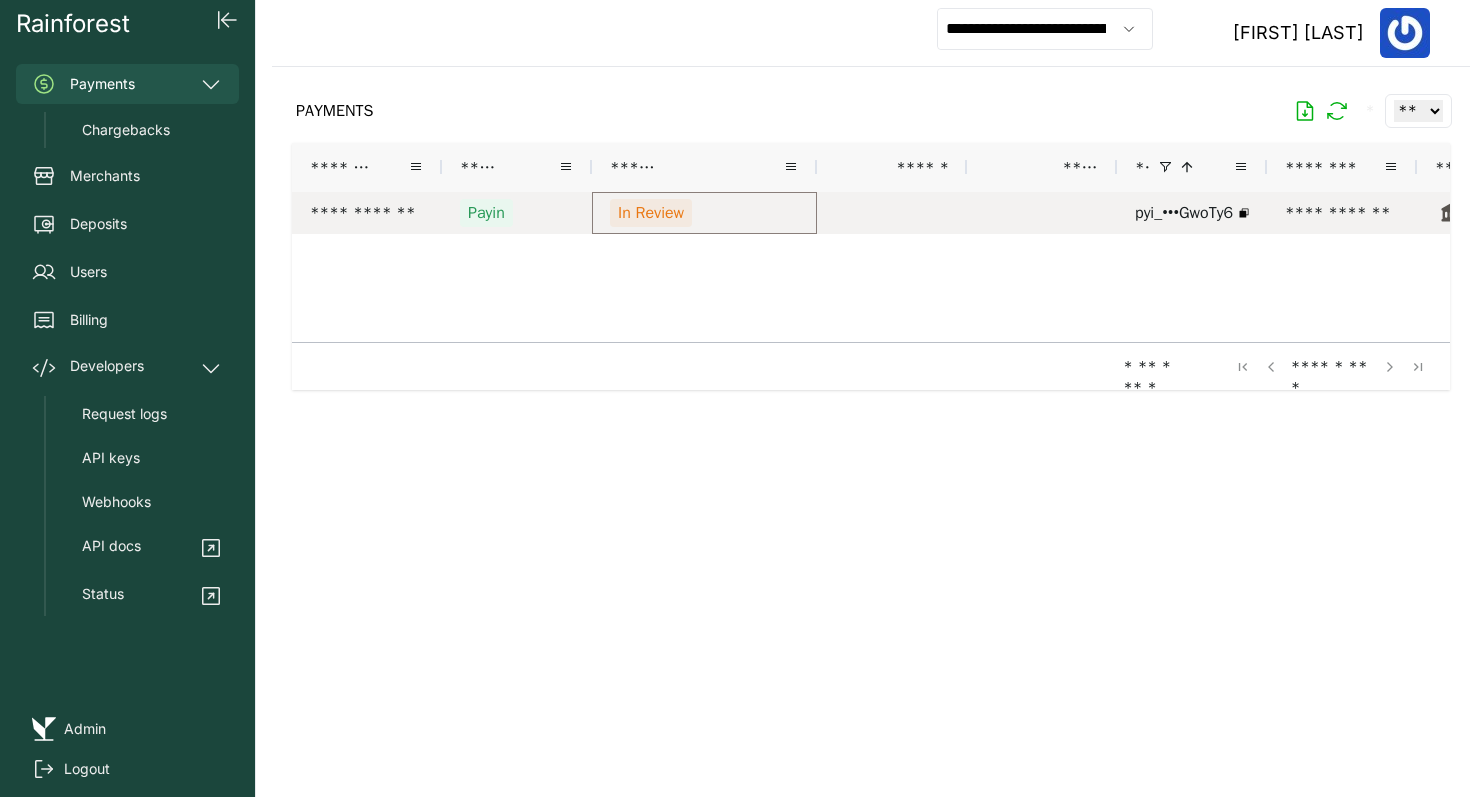 click on "In Review" at bounding box center (704, 213) 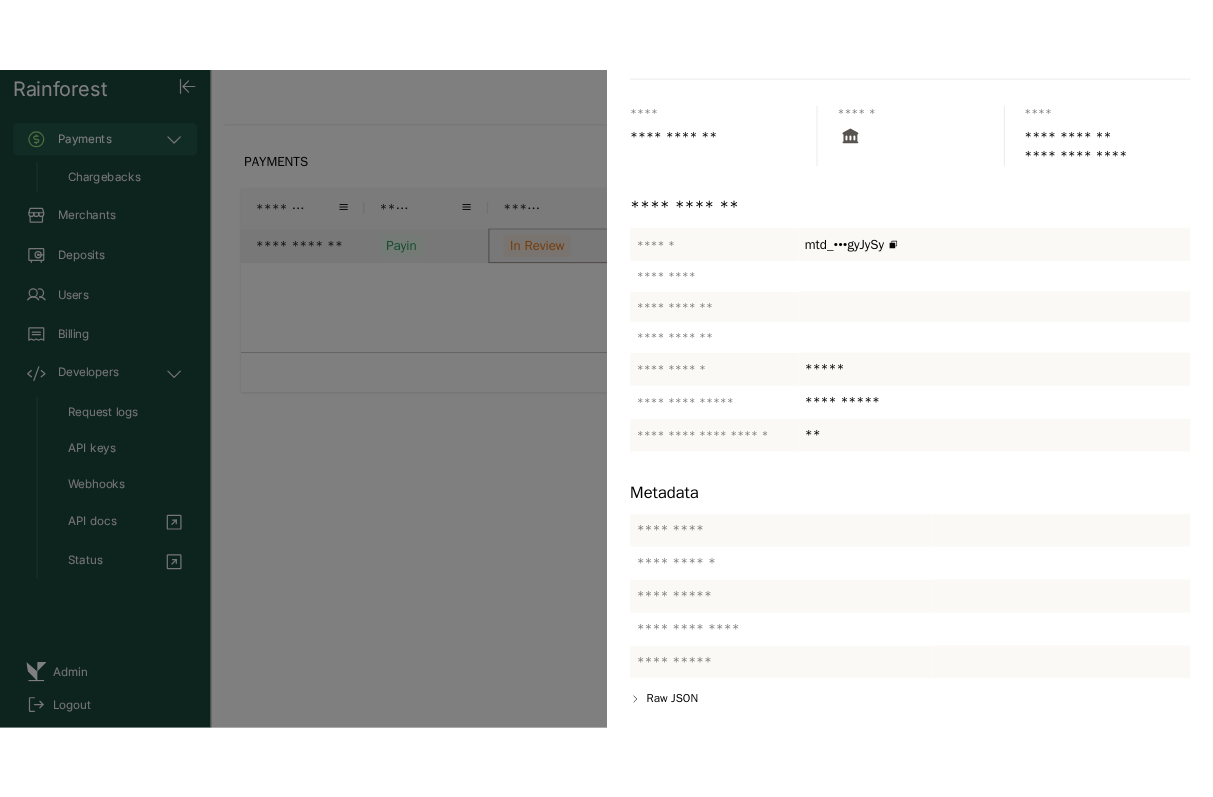 scroll, scrollTop: 176, scrollLeft: 0, axis: vertical 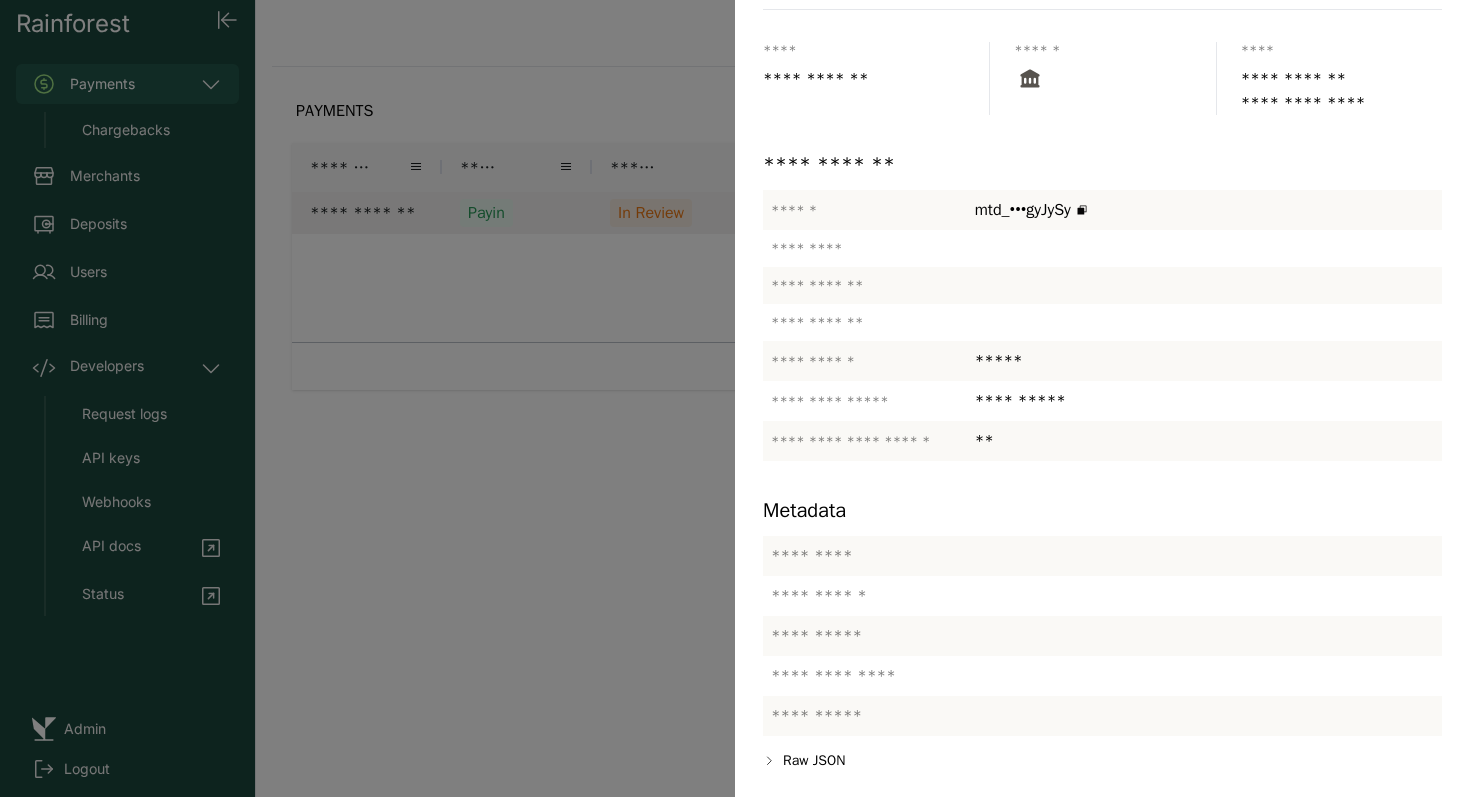 click at bounding box center [735, 398] 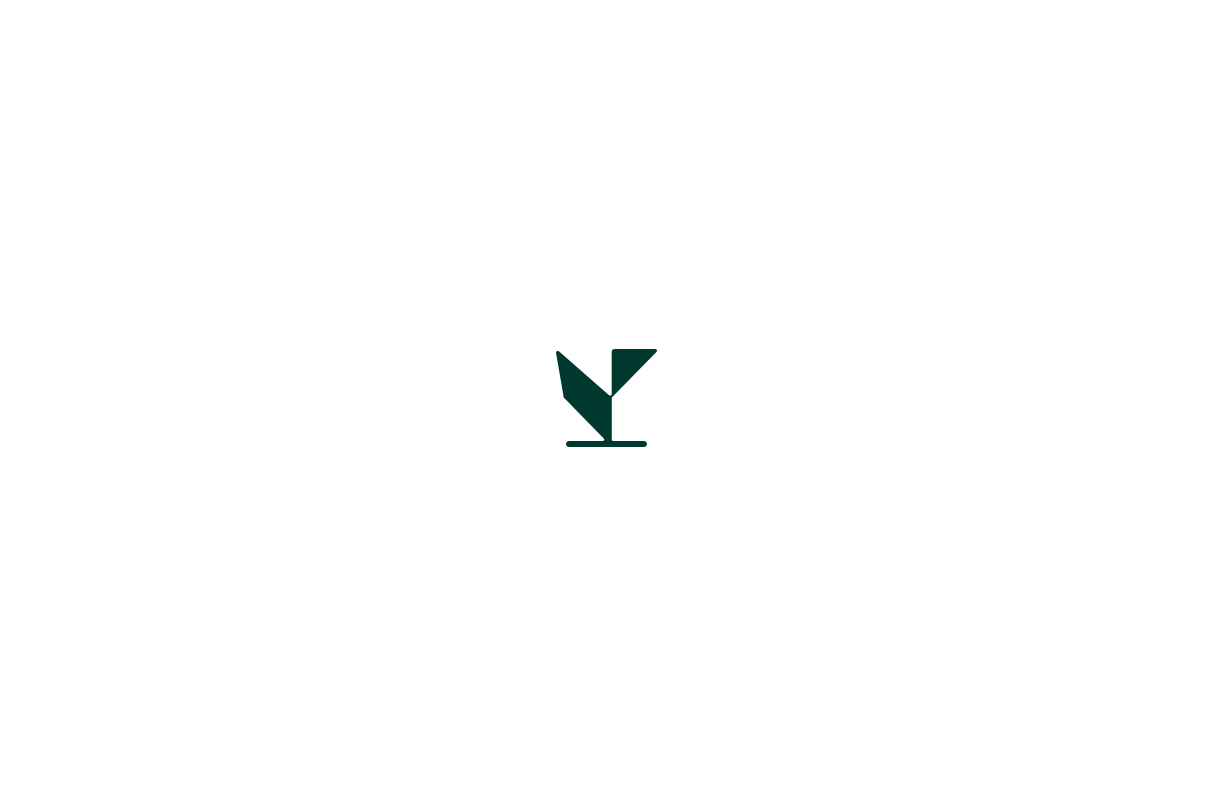 scroll, scrollTop: 0, scrollLeft: 0, axis: both 